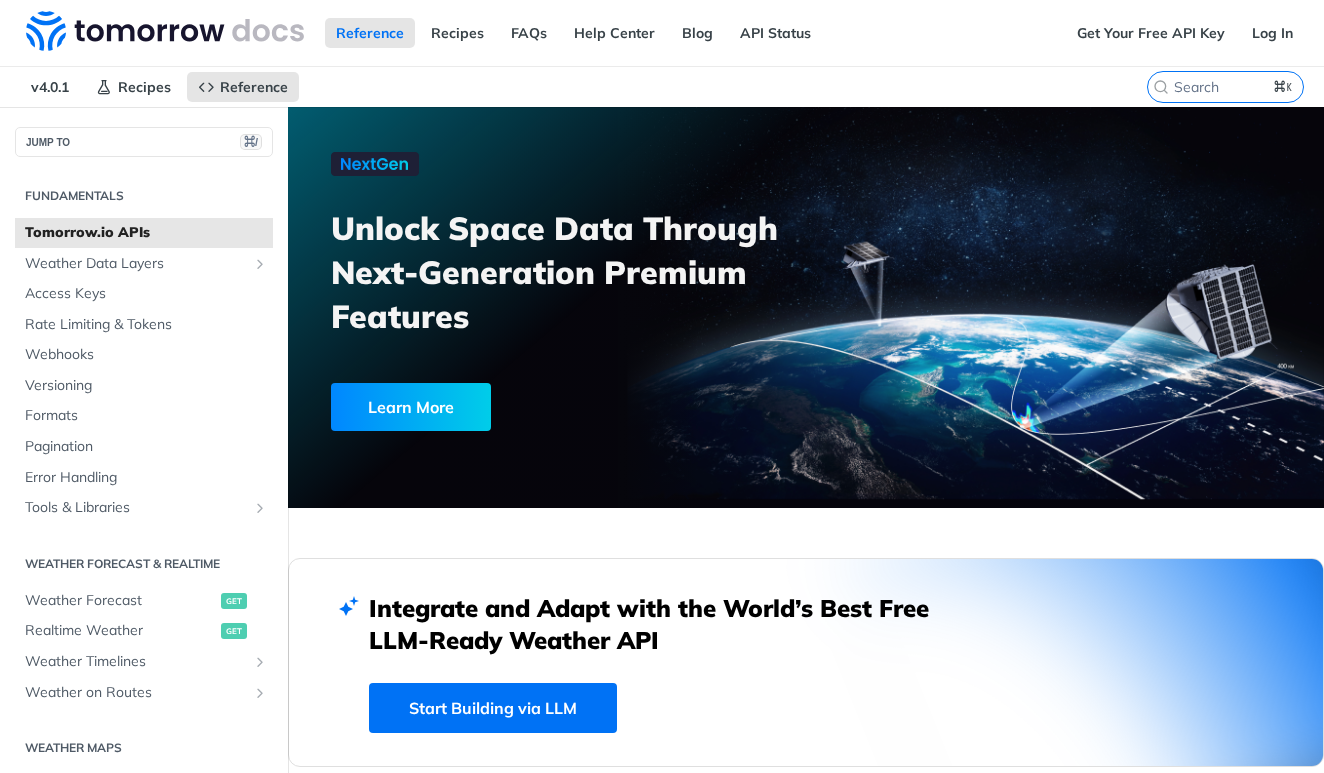 scroll, scrollTop: 0, scrollLeft: 0, axis: both 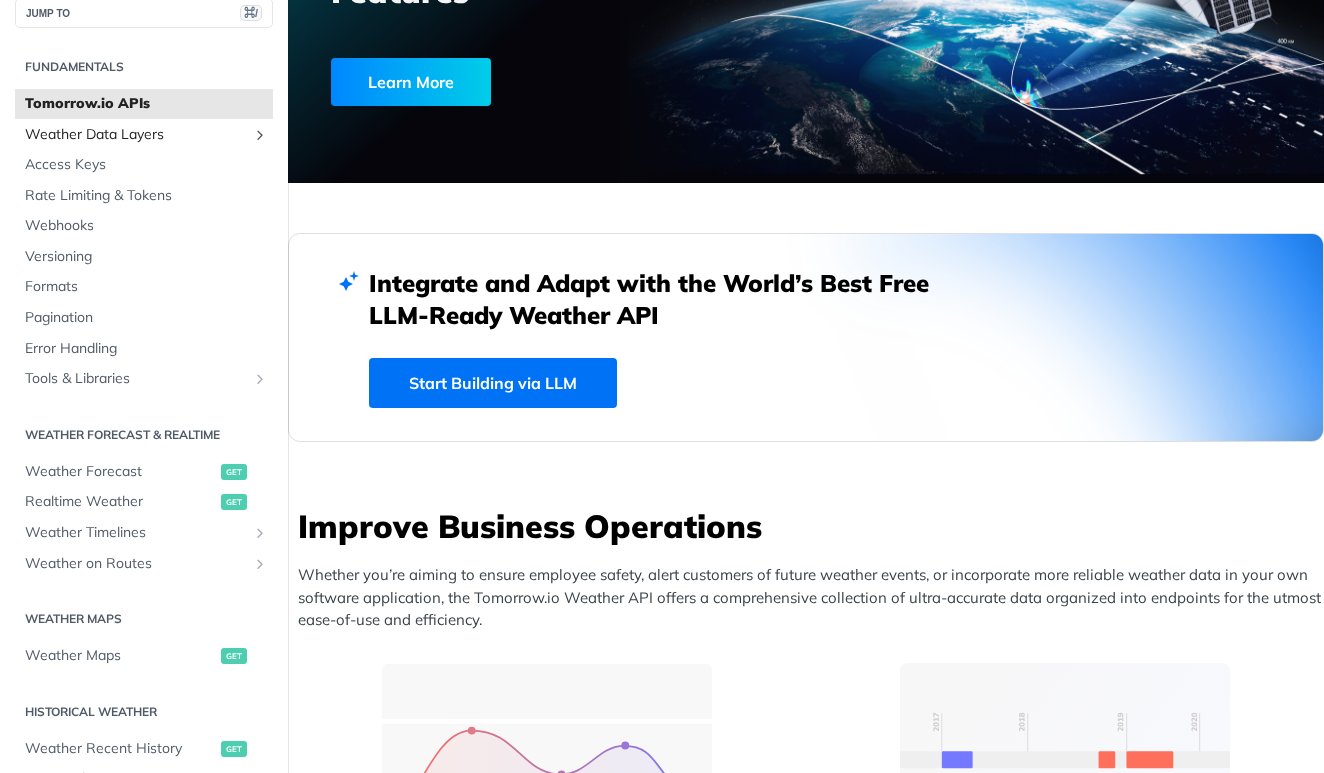 click on "Weather Data Layers" at bounding box center (144, 135) 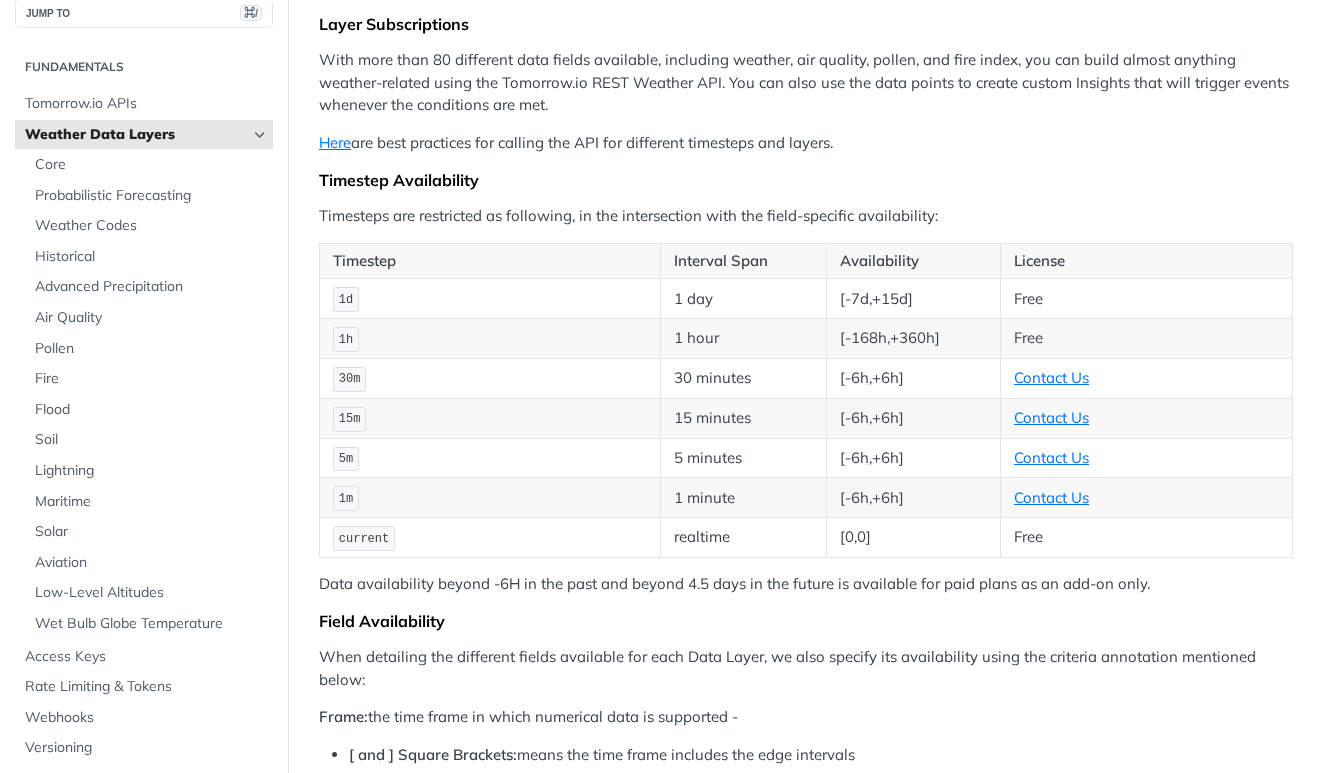 scroll, scrollTop: 0, scrollLeft: 0, axis: both 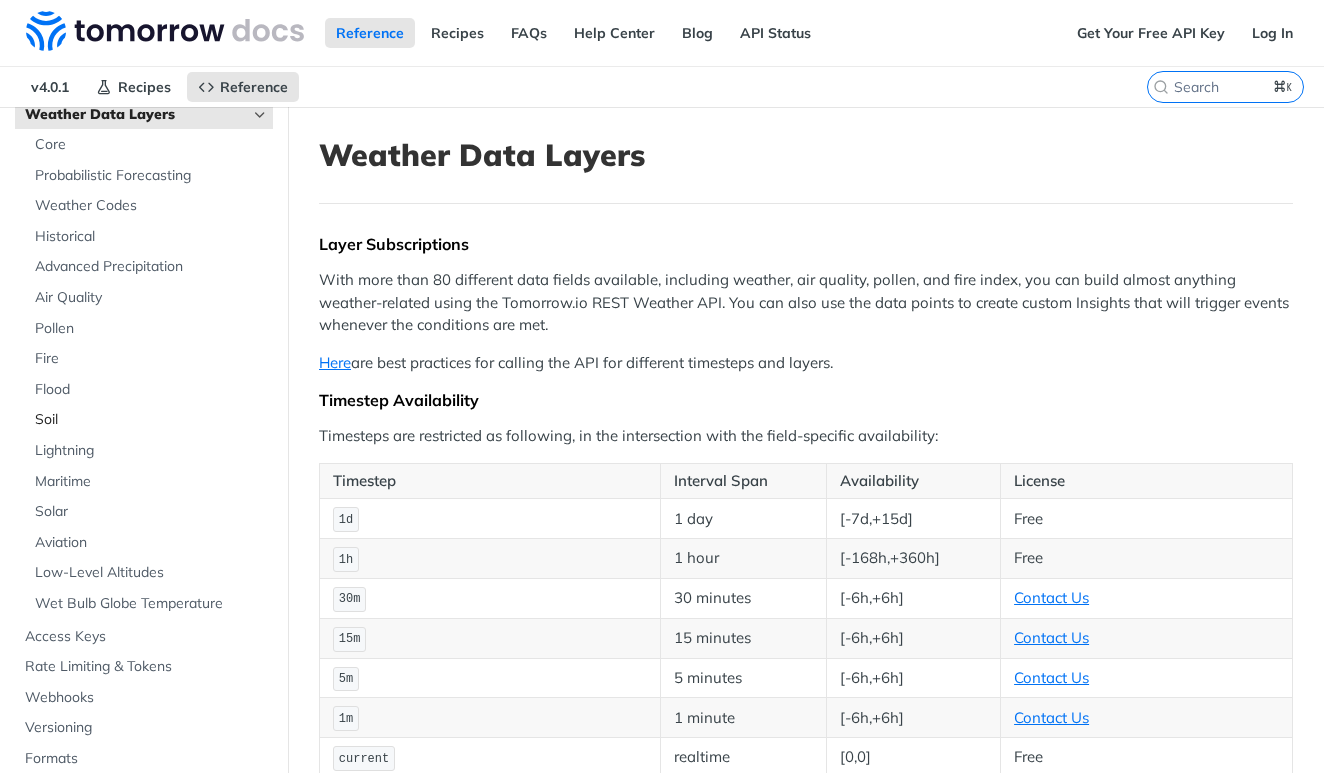click on "Soil" at bounding box center [151, 420] 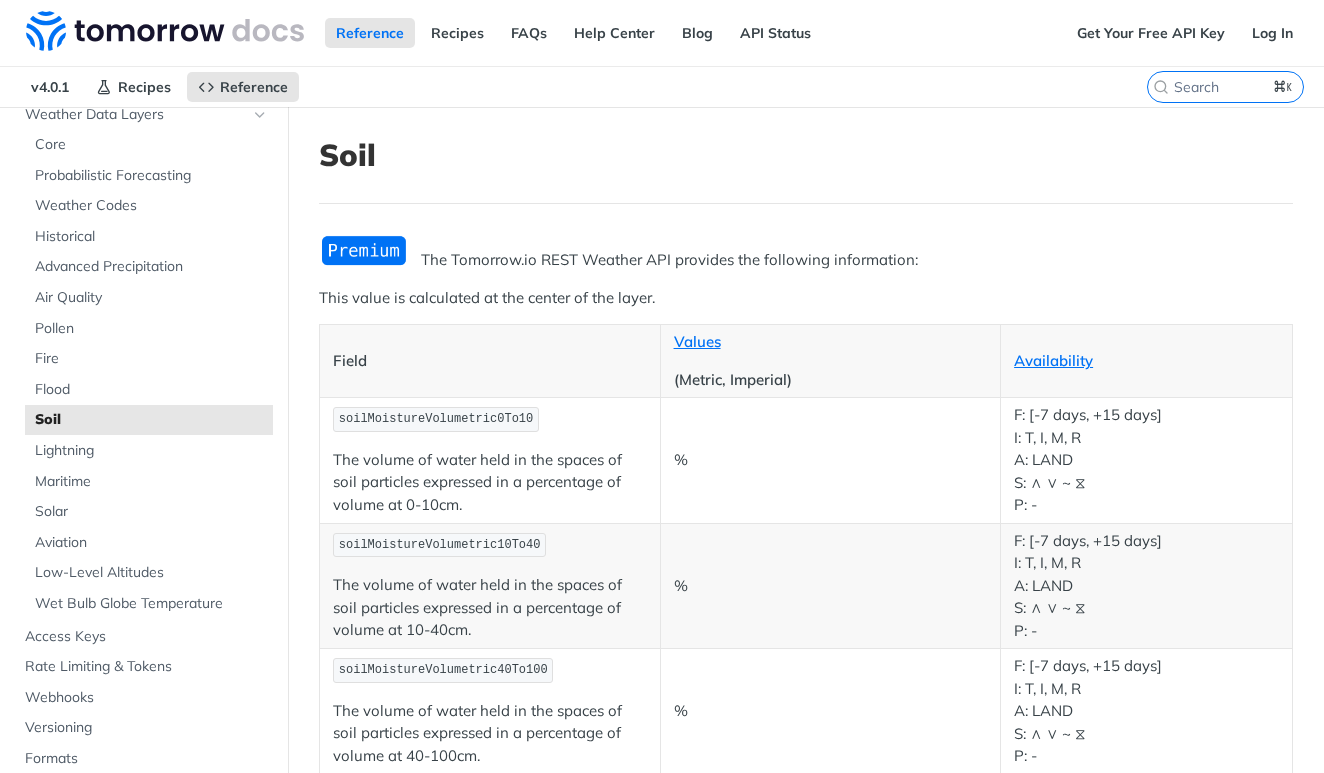 scroll, scrollTop: 0, scrollLeft: 0, axis: both 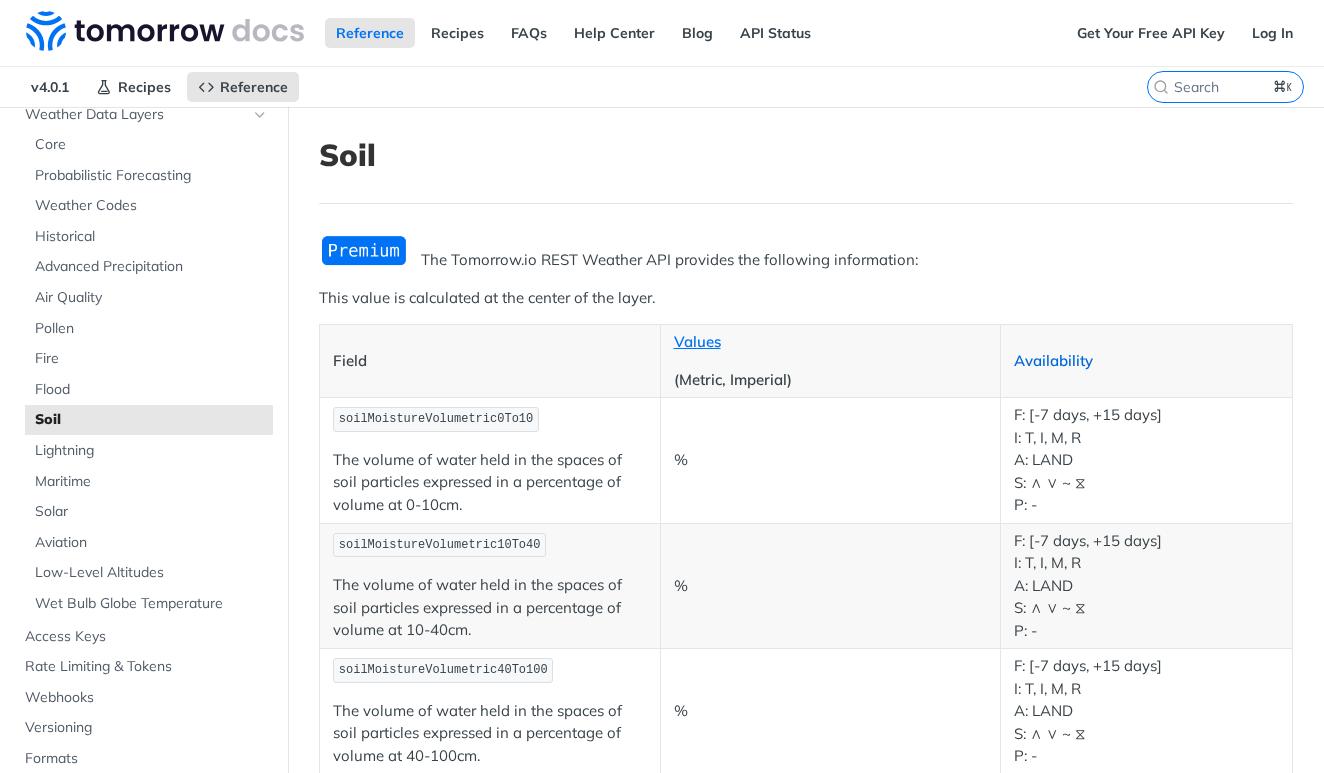 click on "Availability" at bounding box center (1053, 360) 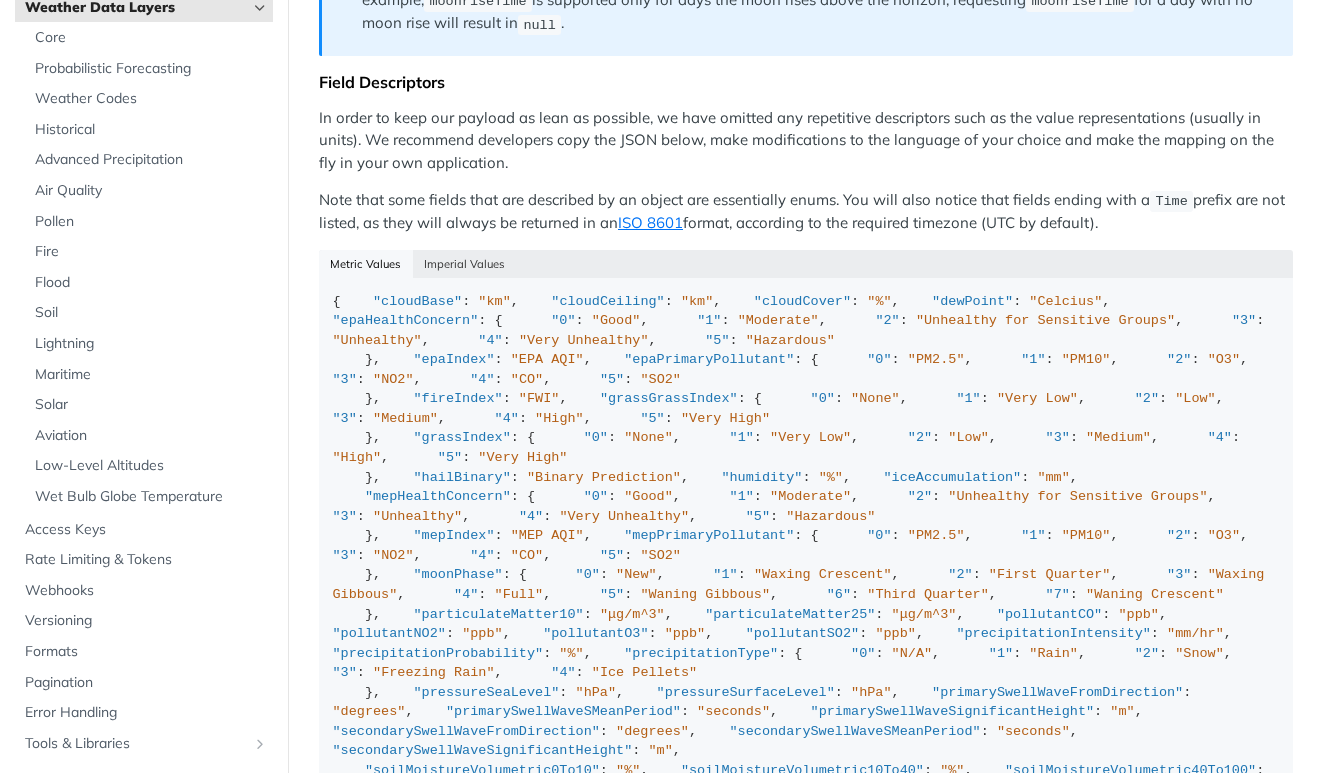 scroll, scrollTop: 1990, scrollLeft: 0, axis: vertical 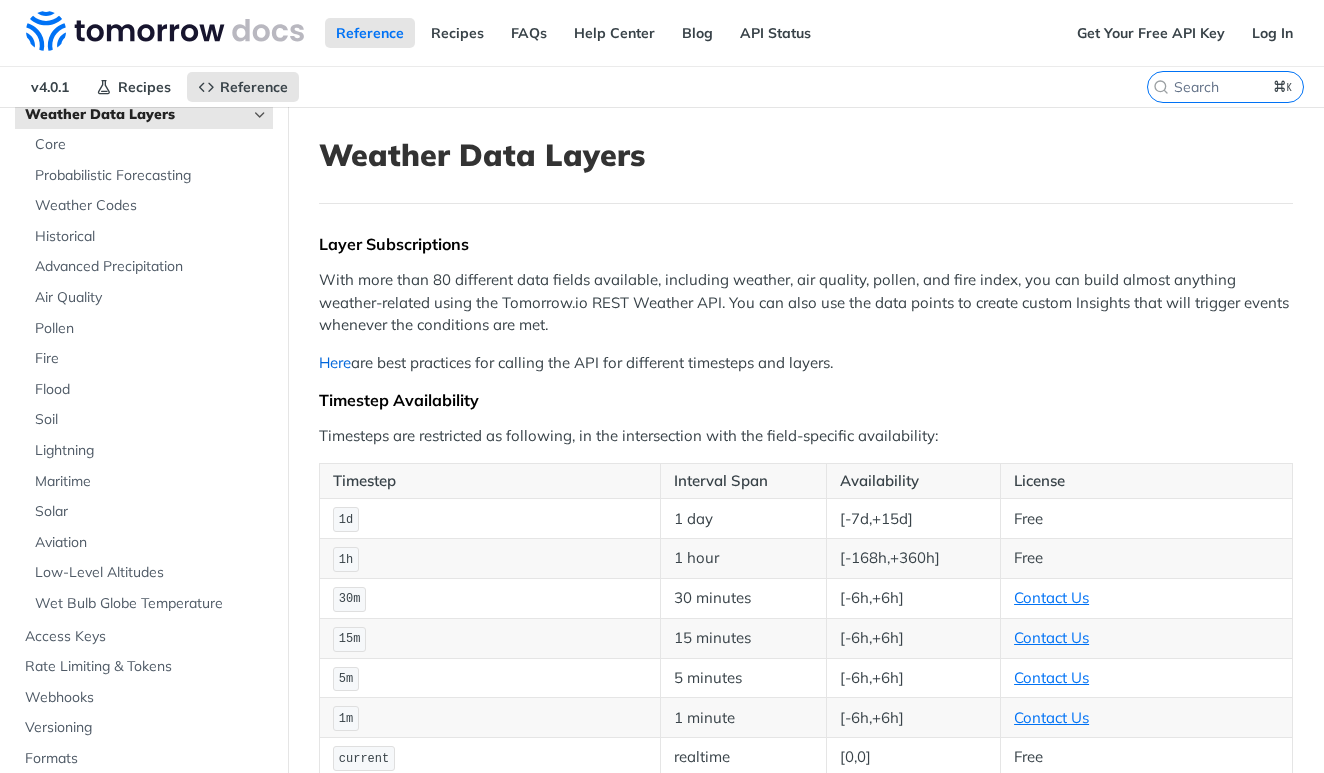 click on "Here" at bounding box center [335, 362] 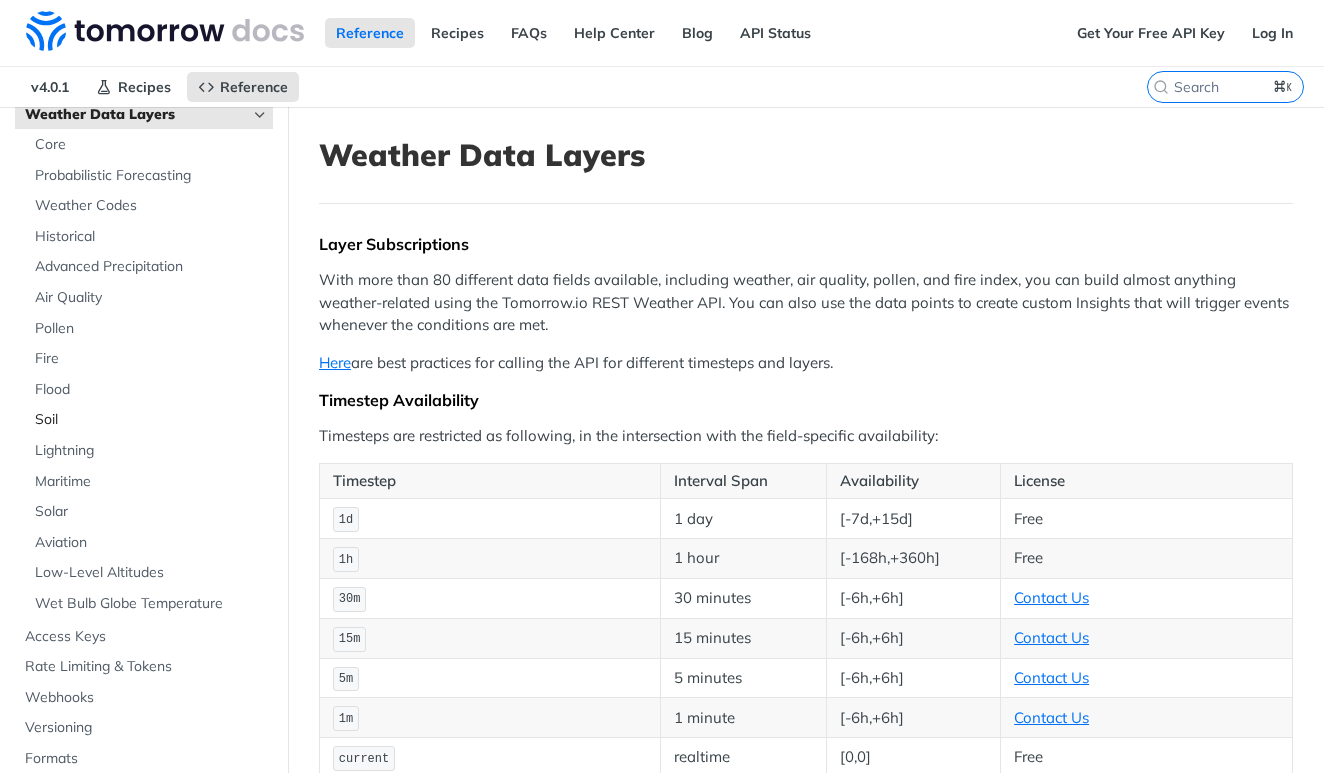 click on "Soil" at bounding box center (151, 420) 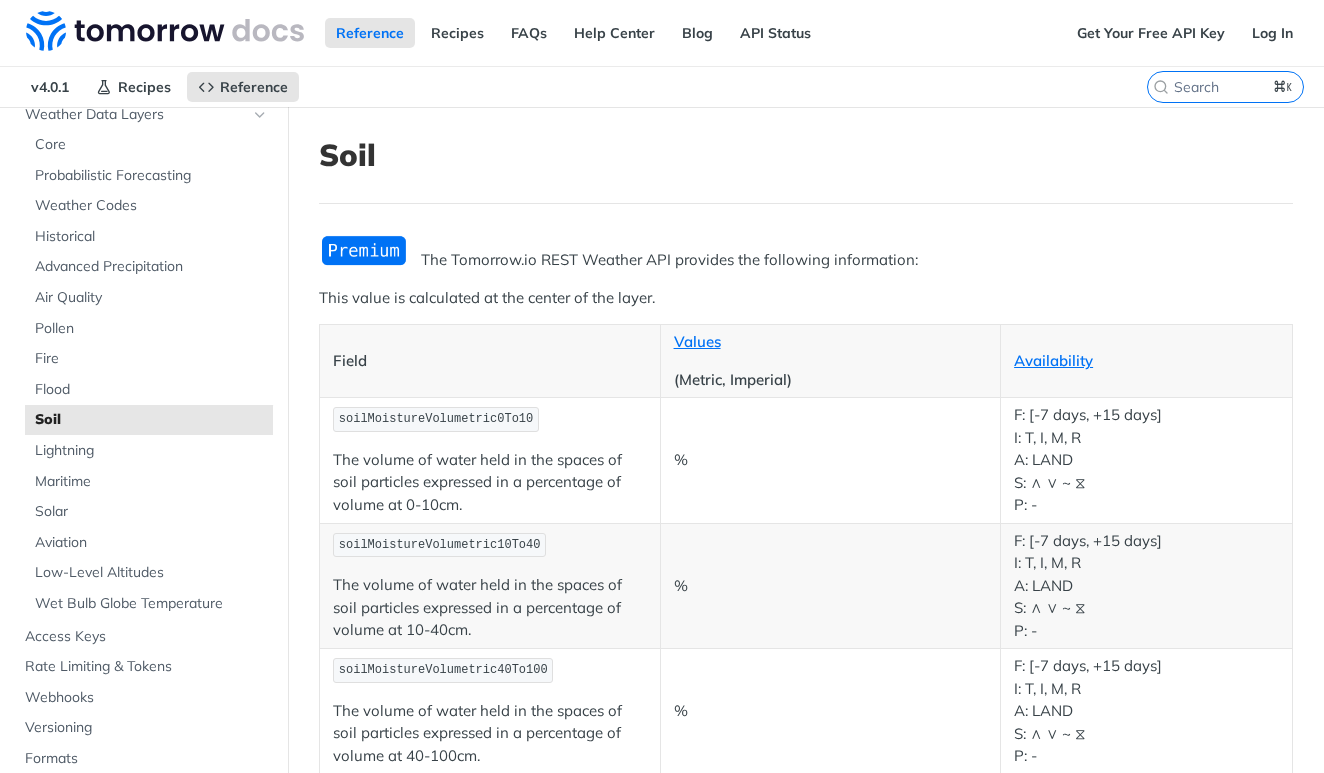 click on "Soil" at bounding box center [151, 420] 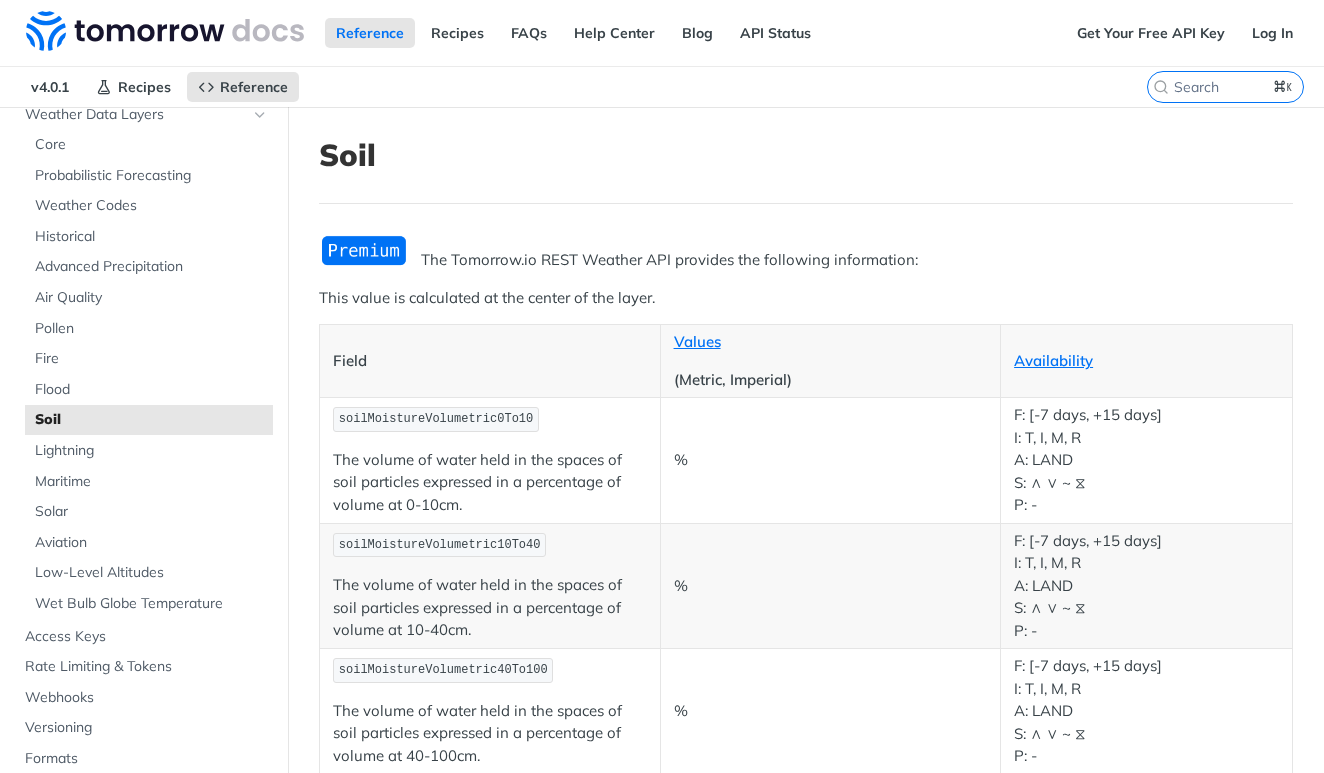 click at bounding box center [364, 250] 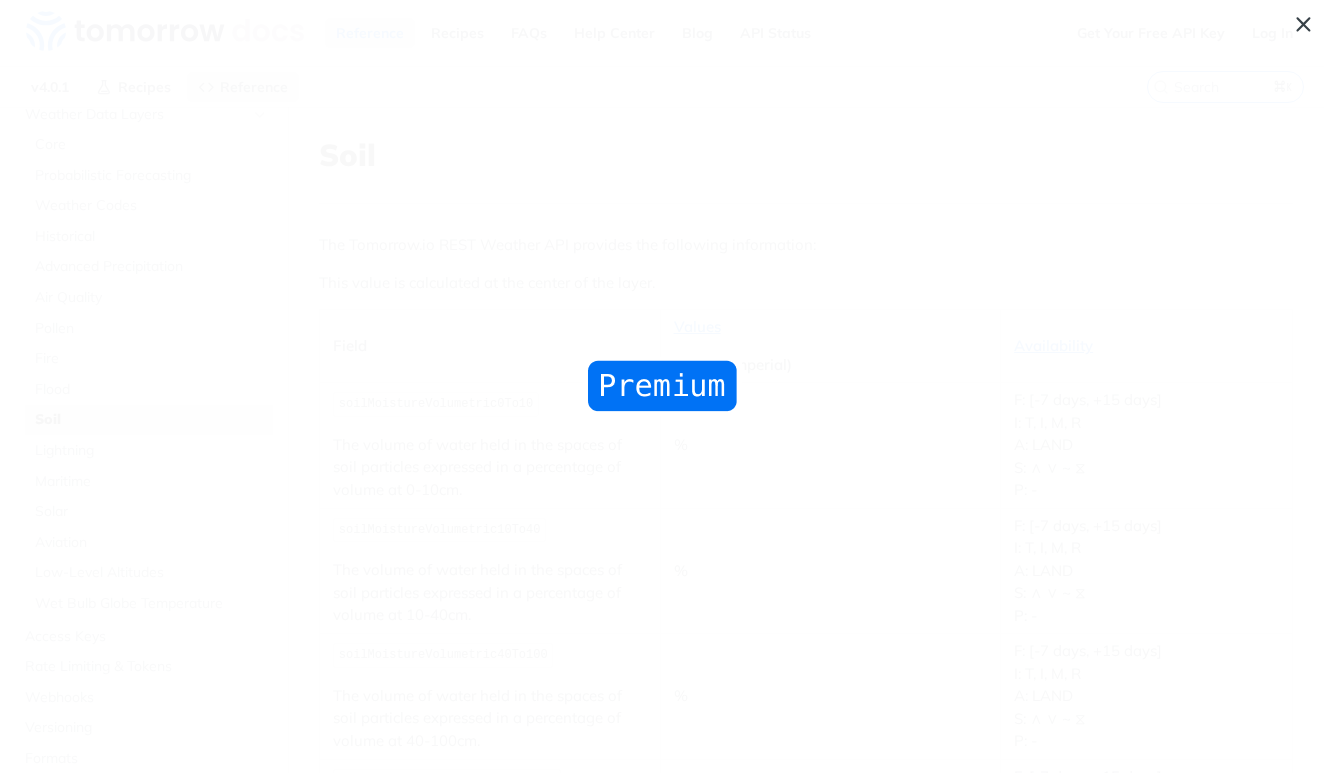 click at bounding box center (662, 386) 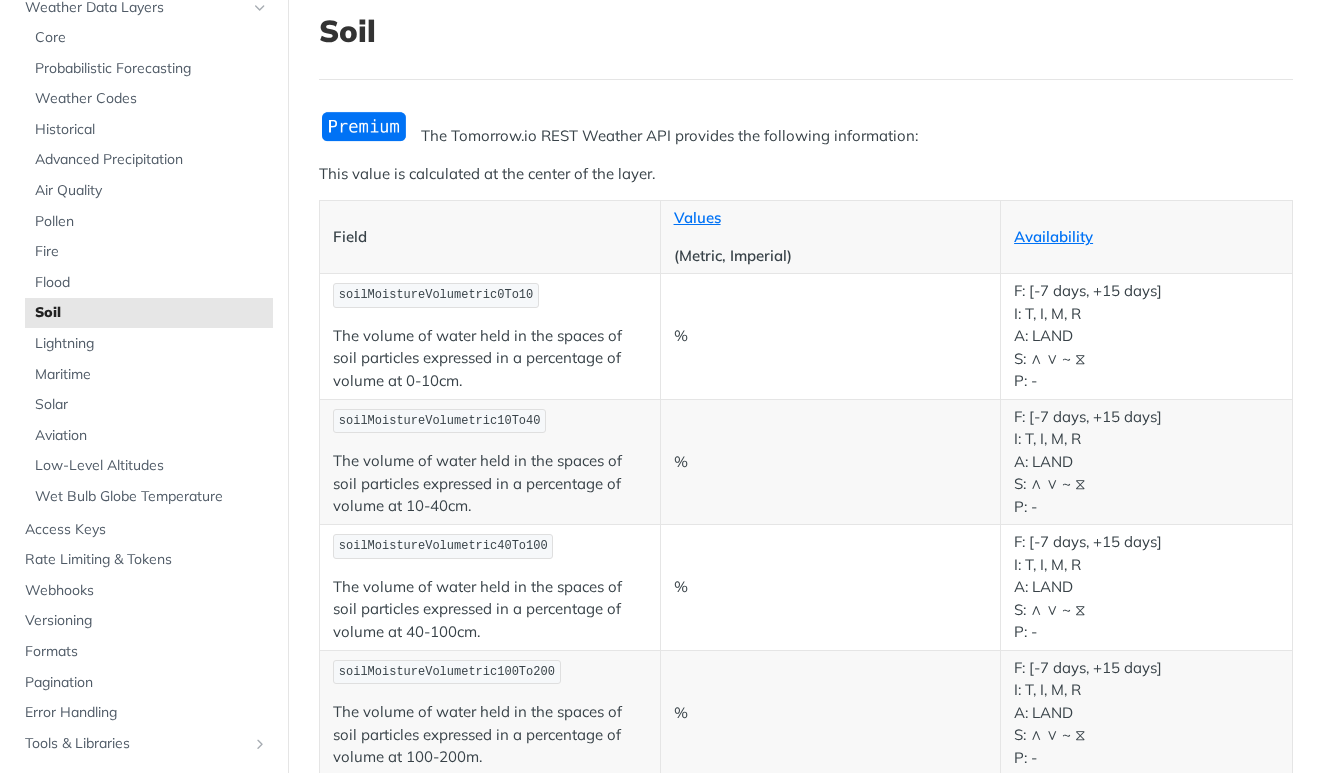 scroll, scrollTop: 144, scrollLeft: 0, axis: vertical 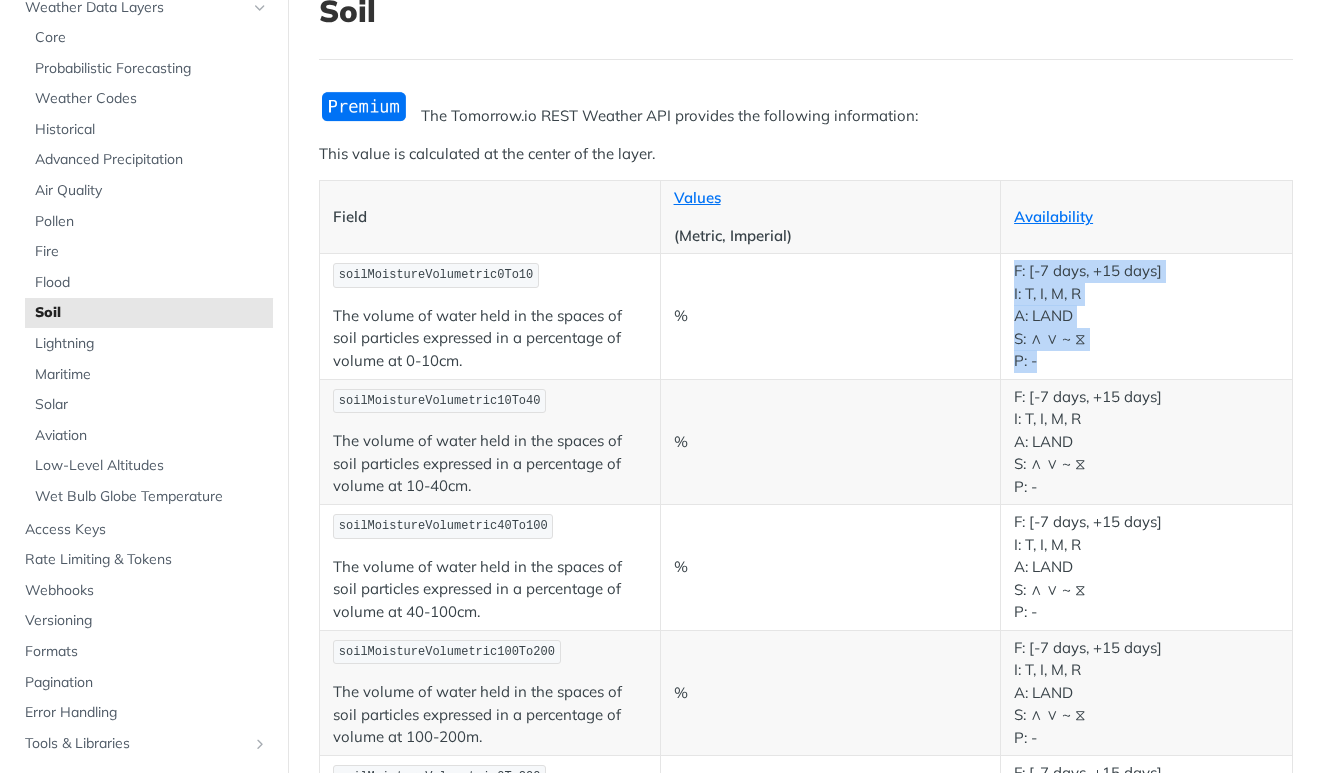 drag, startPoint x: 1013, startPoint y: 269, endPoint x: 1046, endPoint y: 362, distance: 98.681305 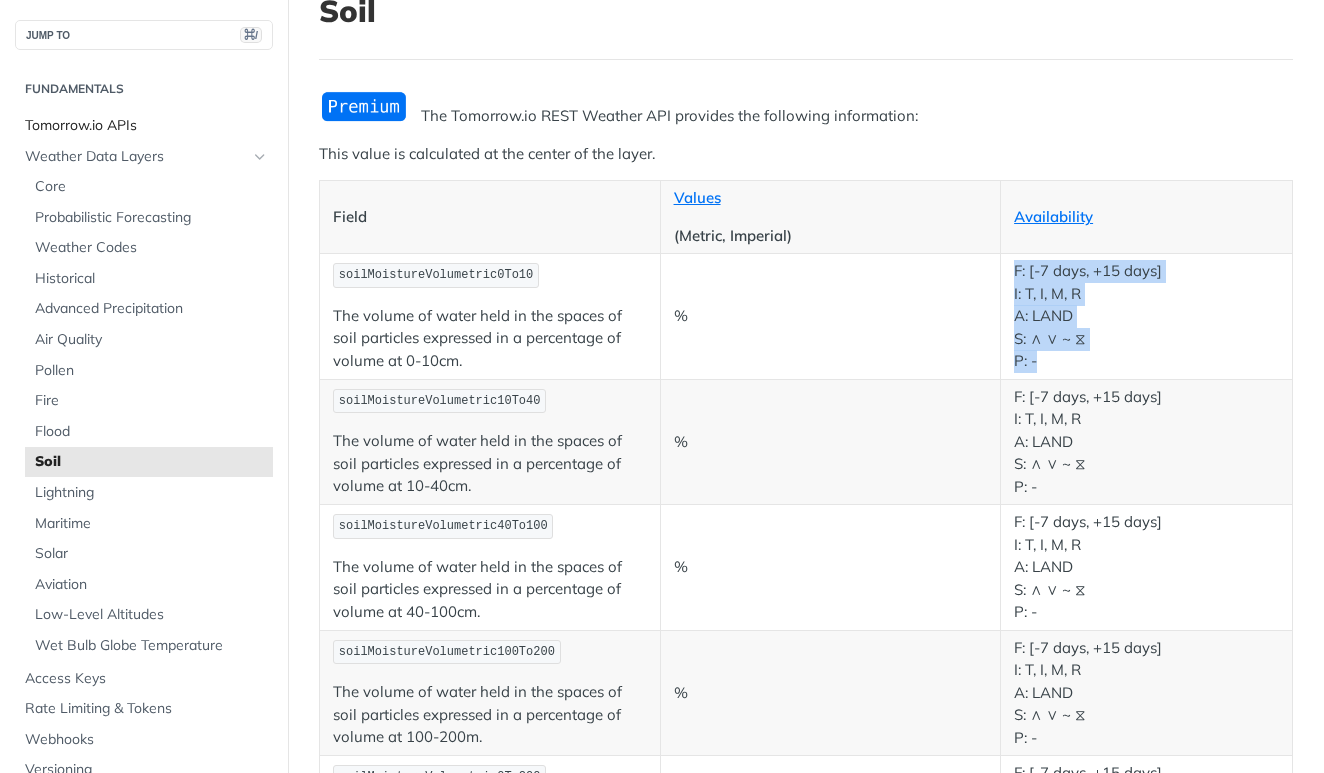 scroll, scrollTop: 0, scrollLeft: 0, axis: both 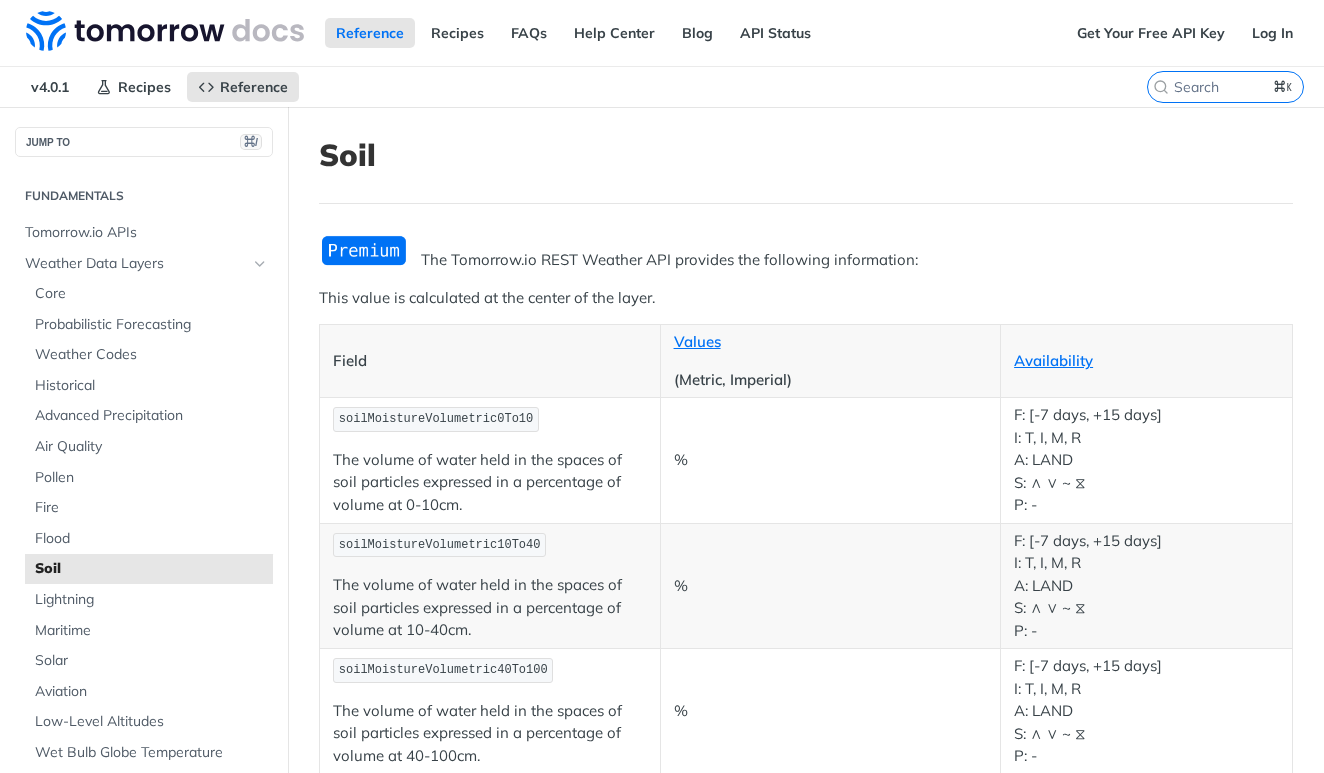 click on "Get Your Free API Key Log In" at bounding box center (1195, 33) 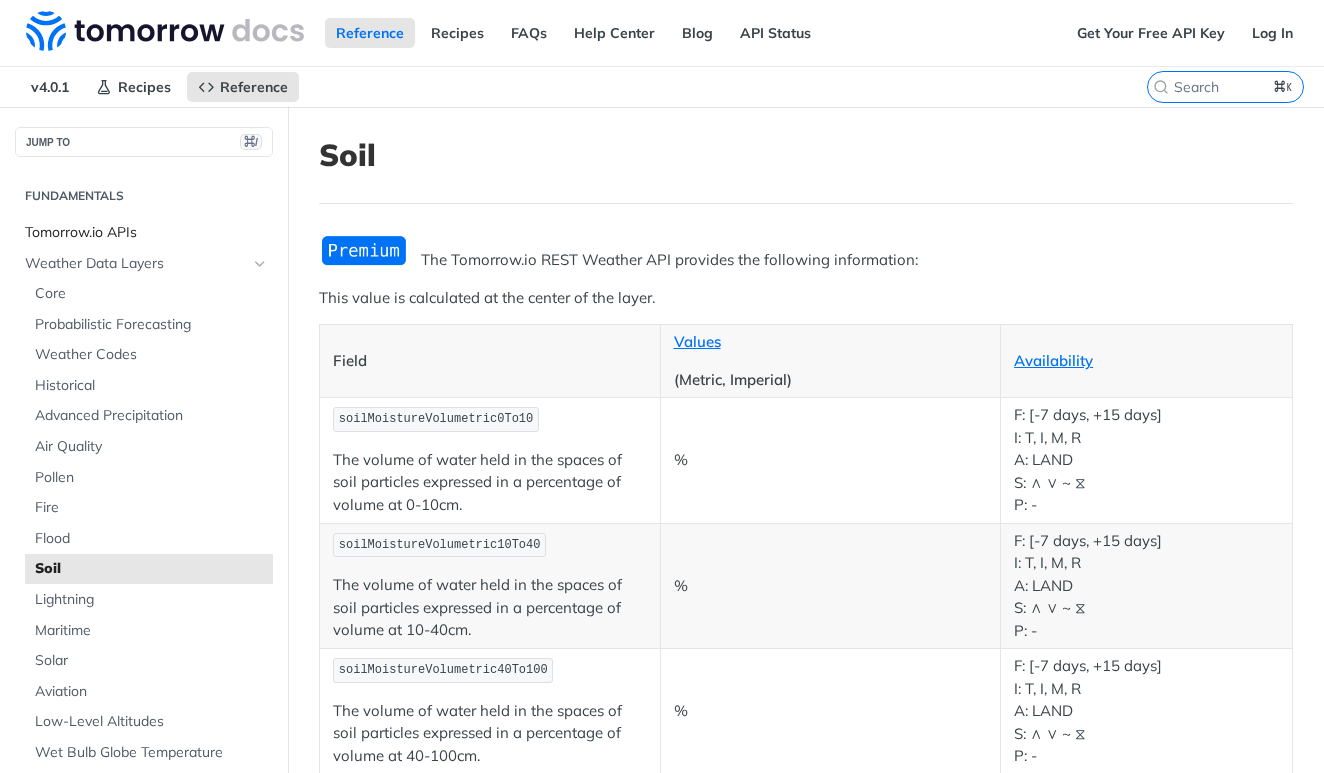 click on "Tomorrow.io APIs" at bounding box center [146, 233] 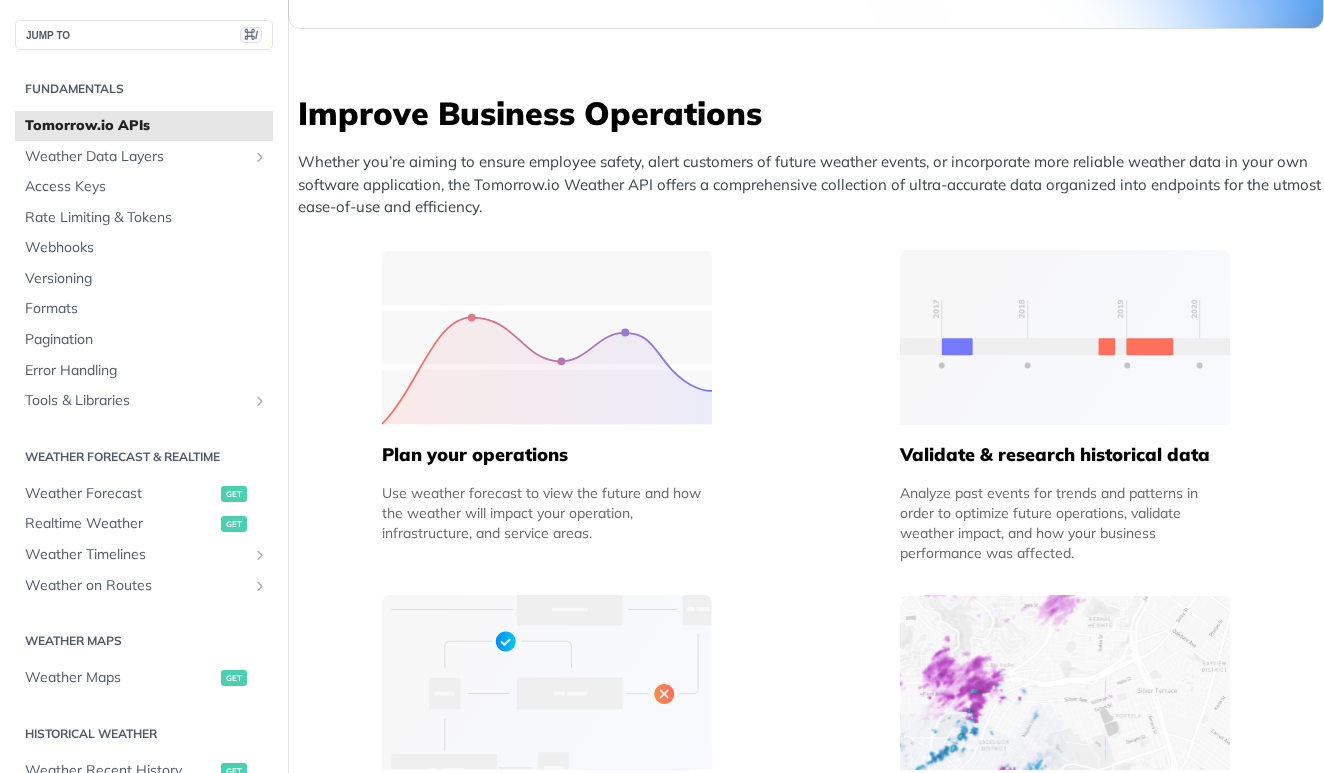 scroll, scrollTop: 801, scrollLeft: 0, axis: vertical 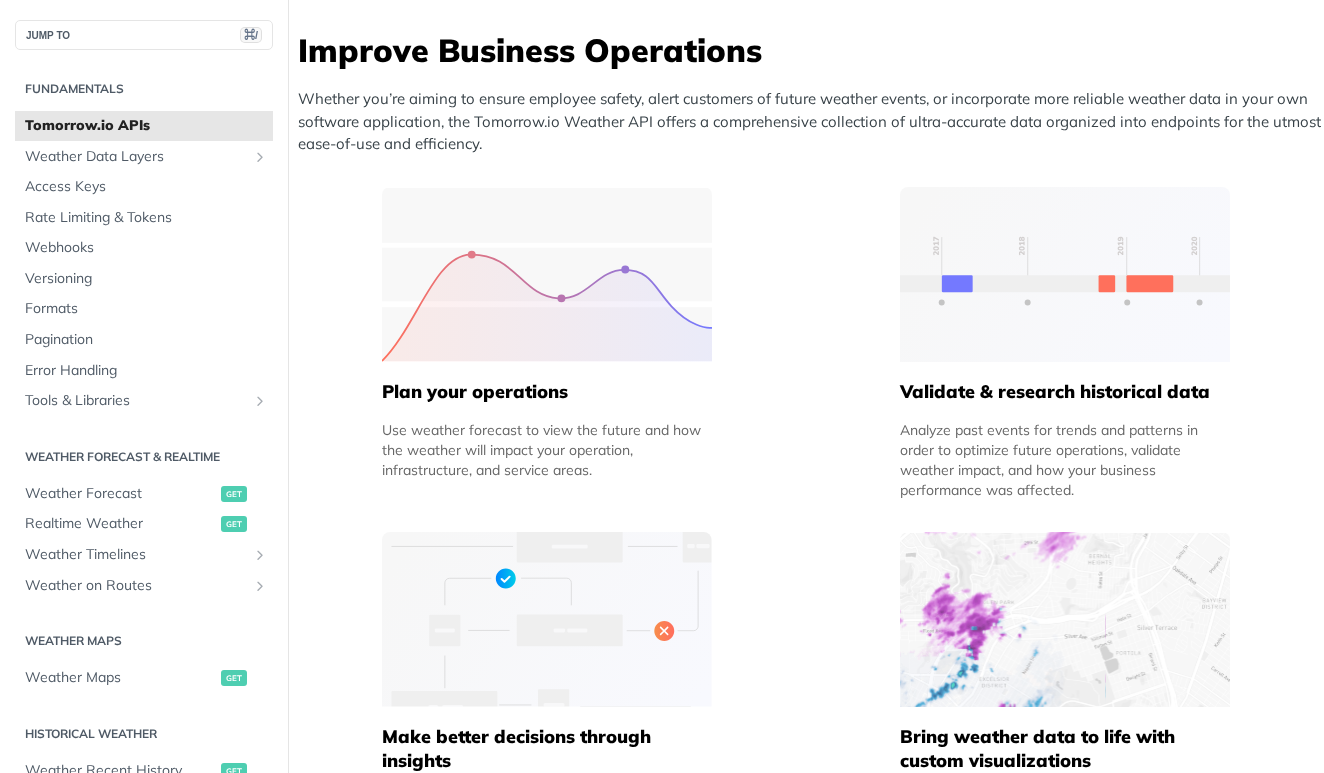 click on "Plan your operations" at bounding box center [547, 392] 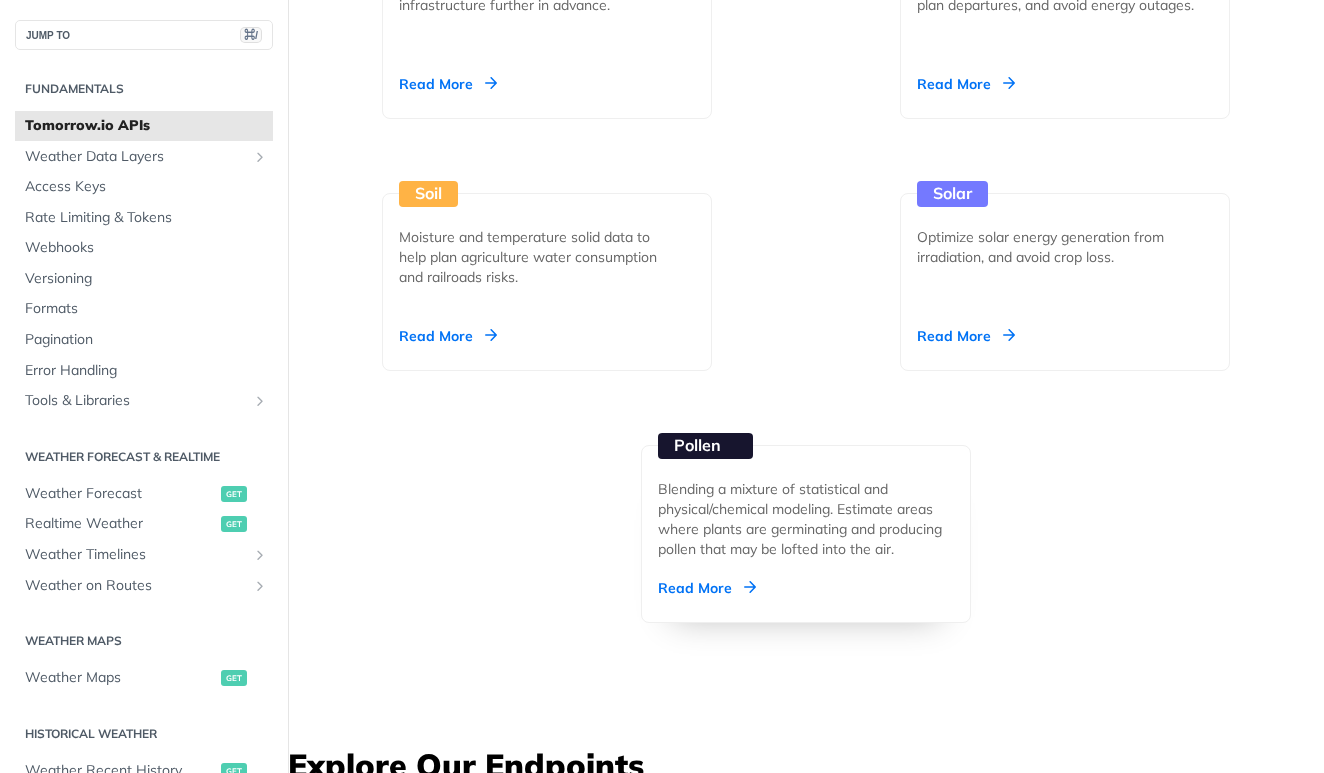 scroll, scrollTop: 2868, scrollLeft: 0, axis: vertical 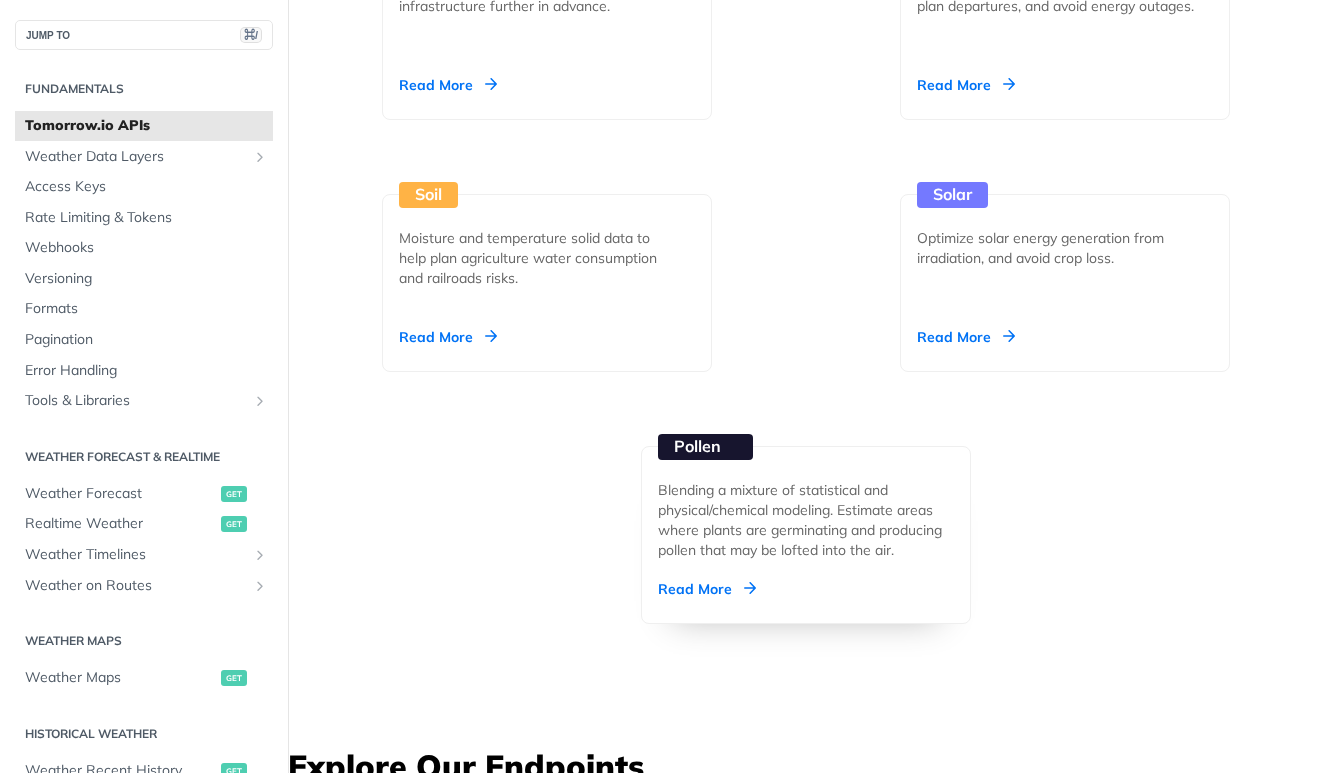click on "Pollen
Blending a mixture of statistical and physical/chemical modeling. Estimate areas where plants are germinating and producing pollen that may be lofted into the air.
Read More" at bounding box center (806, 535) 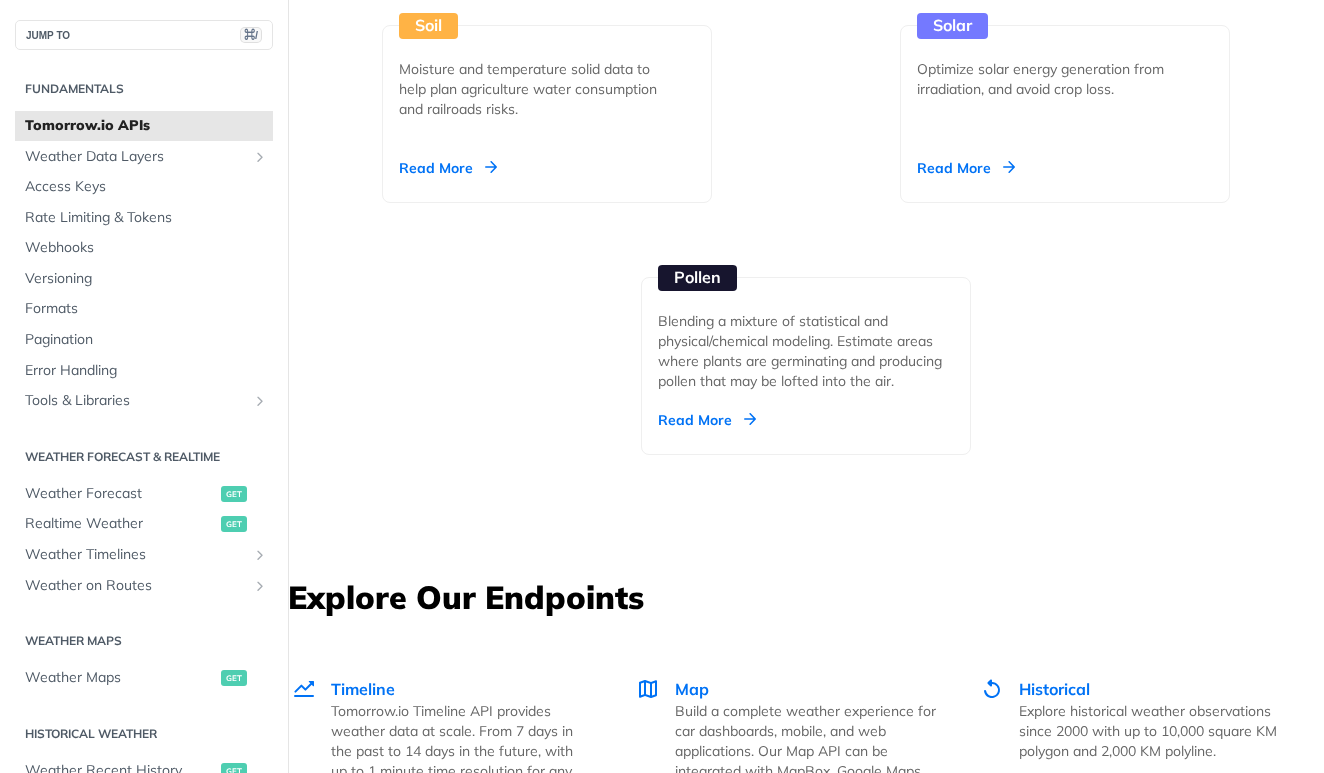 scroll, scrollTop: 3049, scrollLeft: 0, axis: vertical 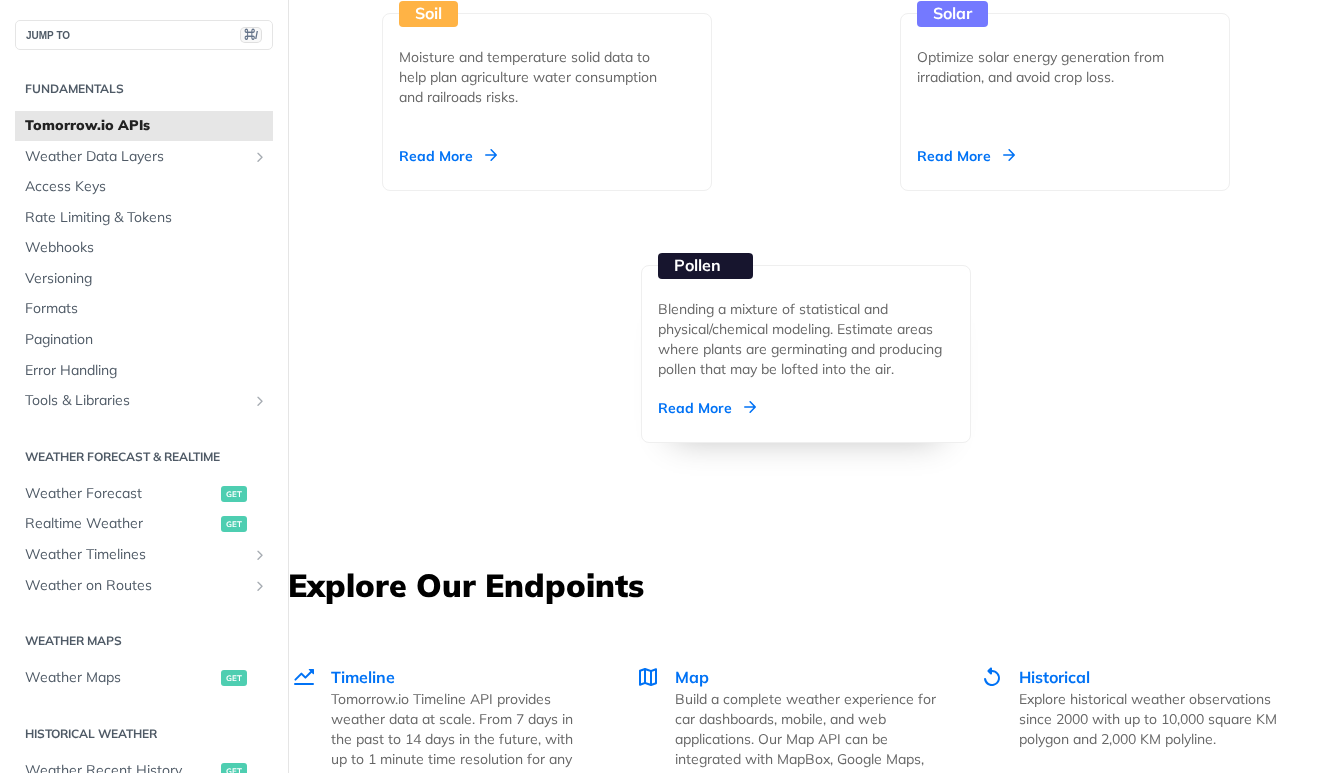 click on "Pollen
Blending a mixture of statistical and physical/chemical modeling. Estimate areas where plants are germinating and producing pollen that may be lofted into the air.
Read More" at bounding box center [806, 354] 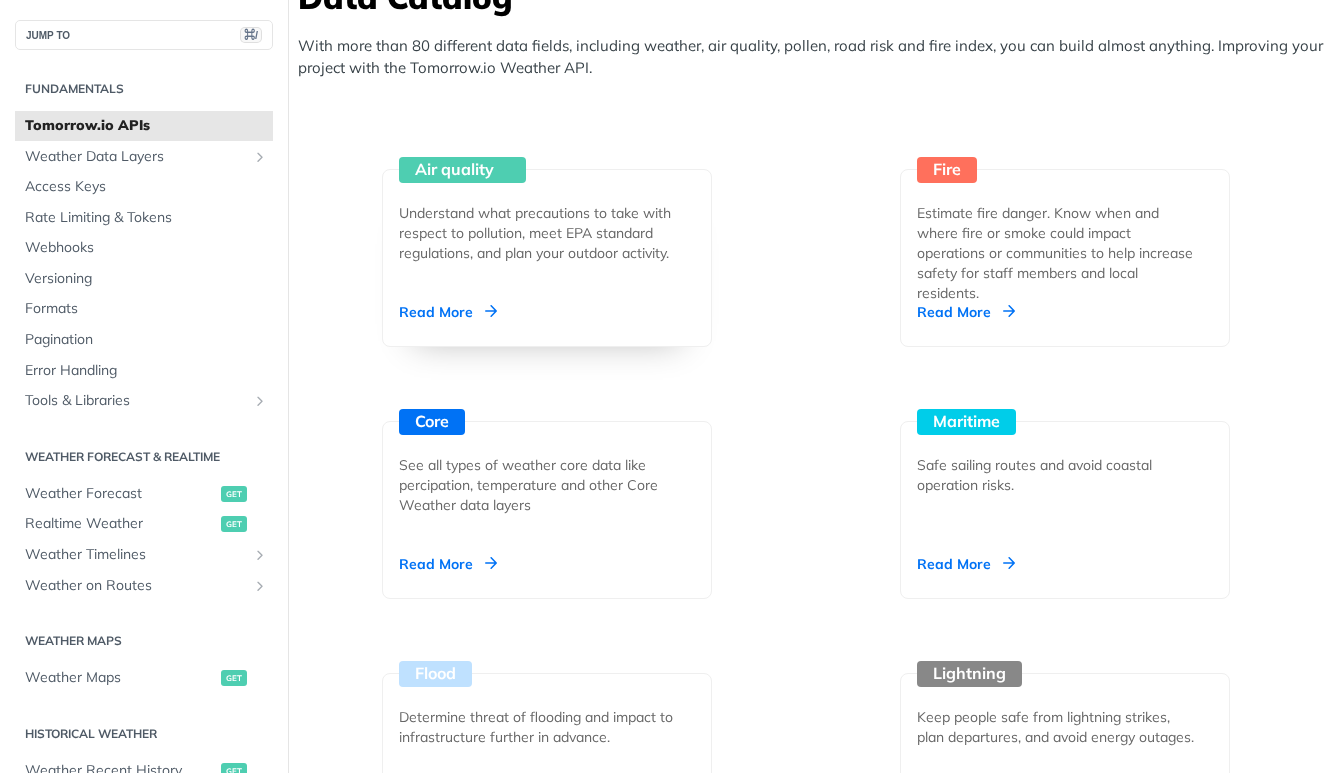 scroll, scrollTop: 2207, scrollLeft: 0, axis: vertical 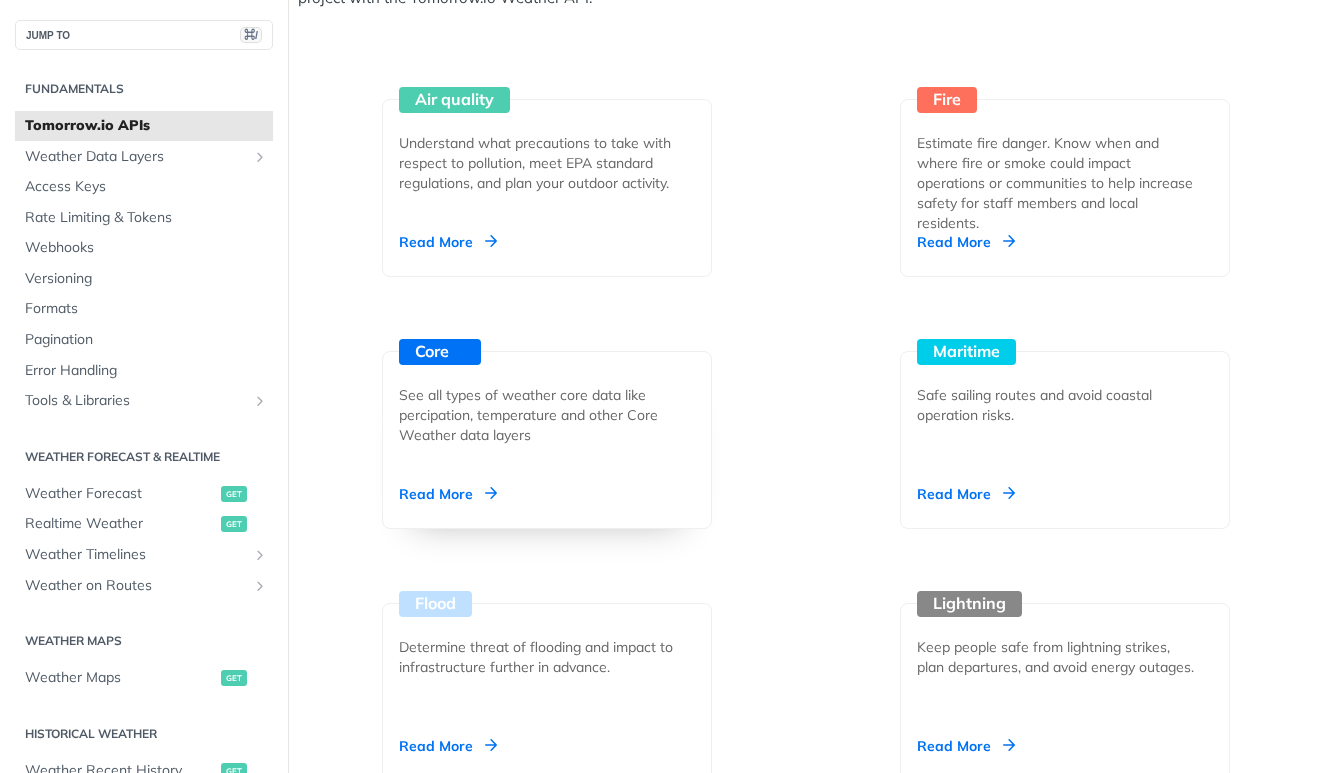 click on "Core" at bounding box center [440, 352] 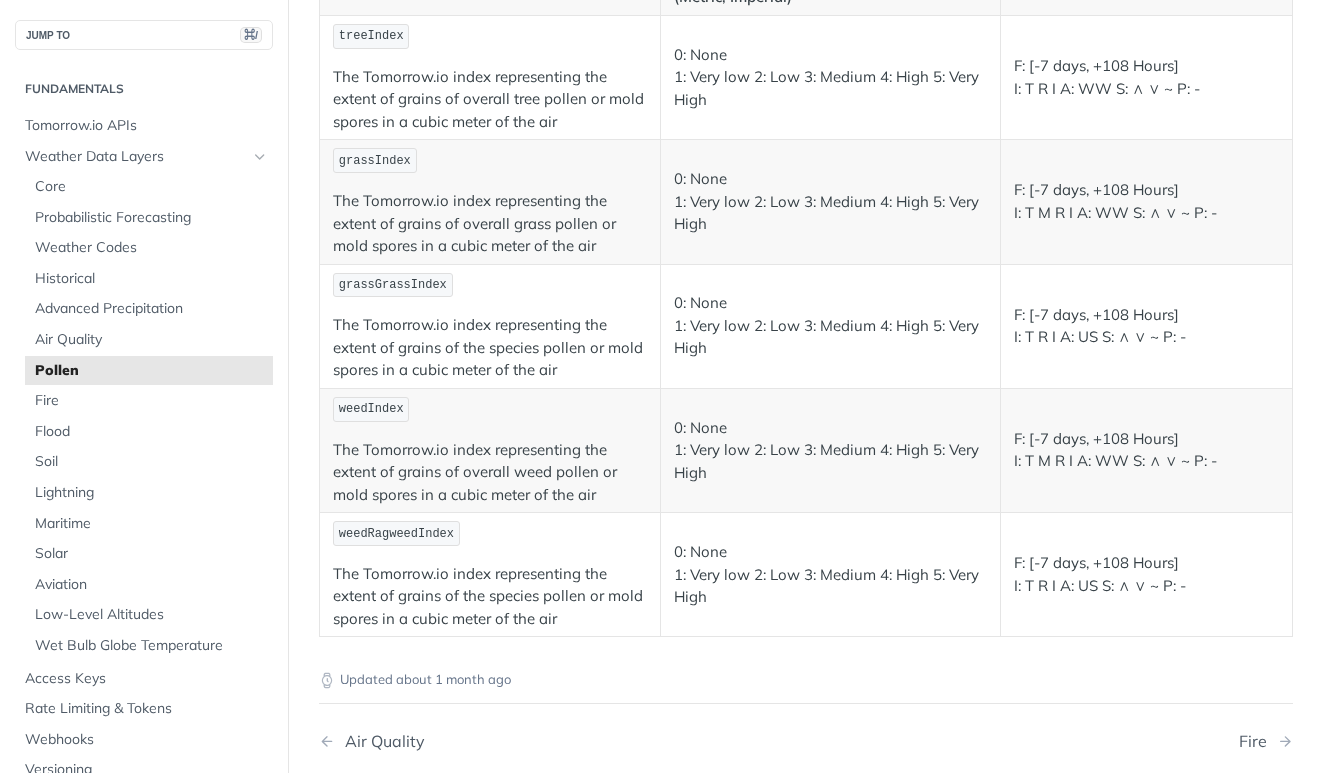 scroll, scrollTop: 362, scrollLeft: 0, axis: vertical 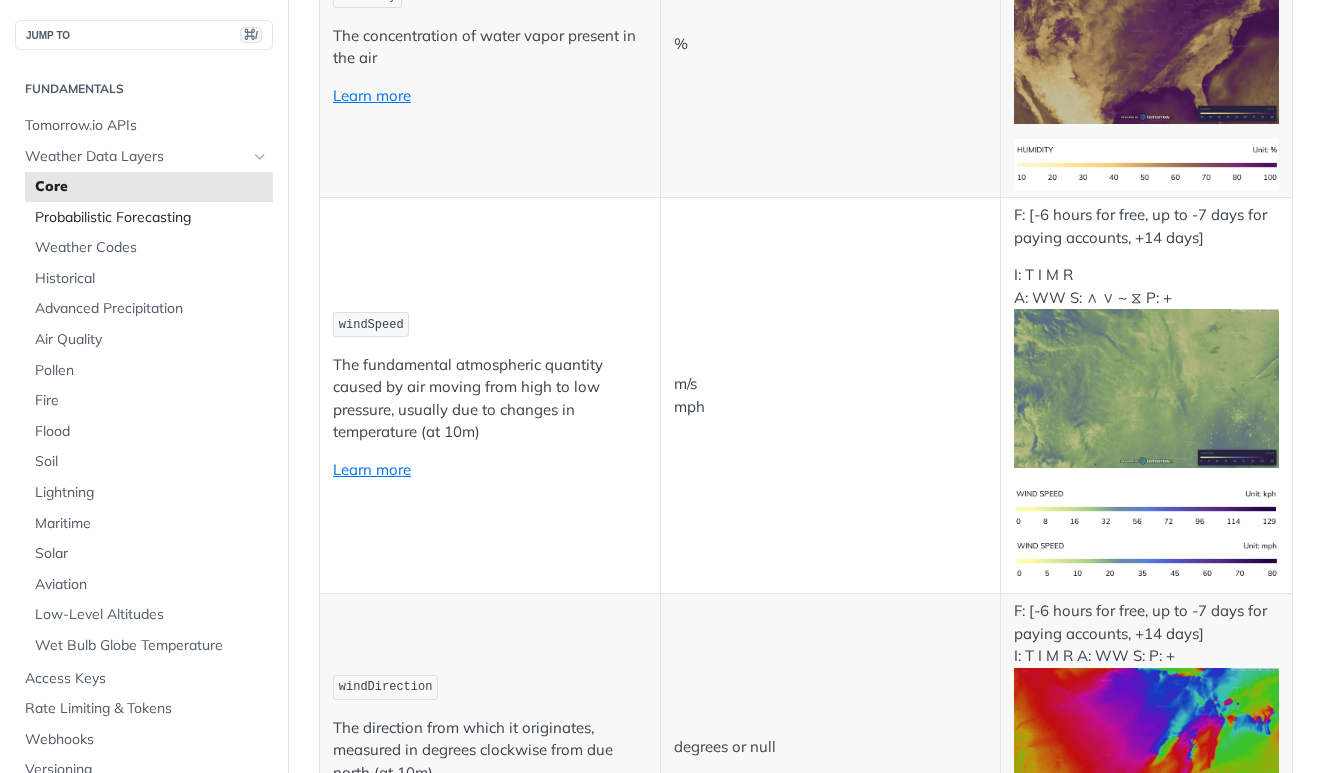 click on "Probabilistic Forecasting" at bounding box center [151, 218] 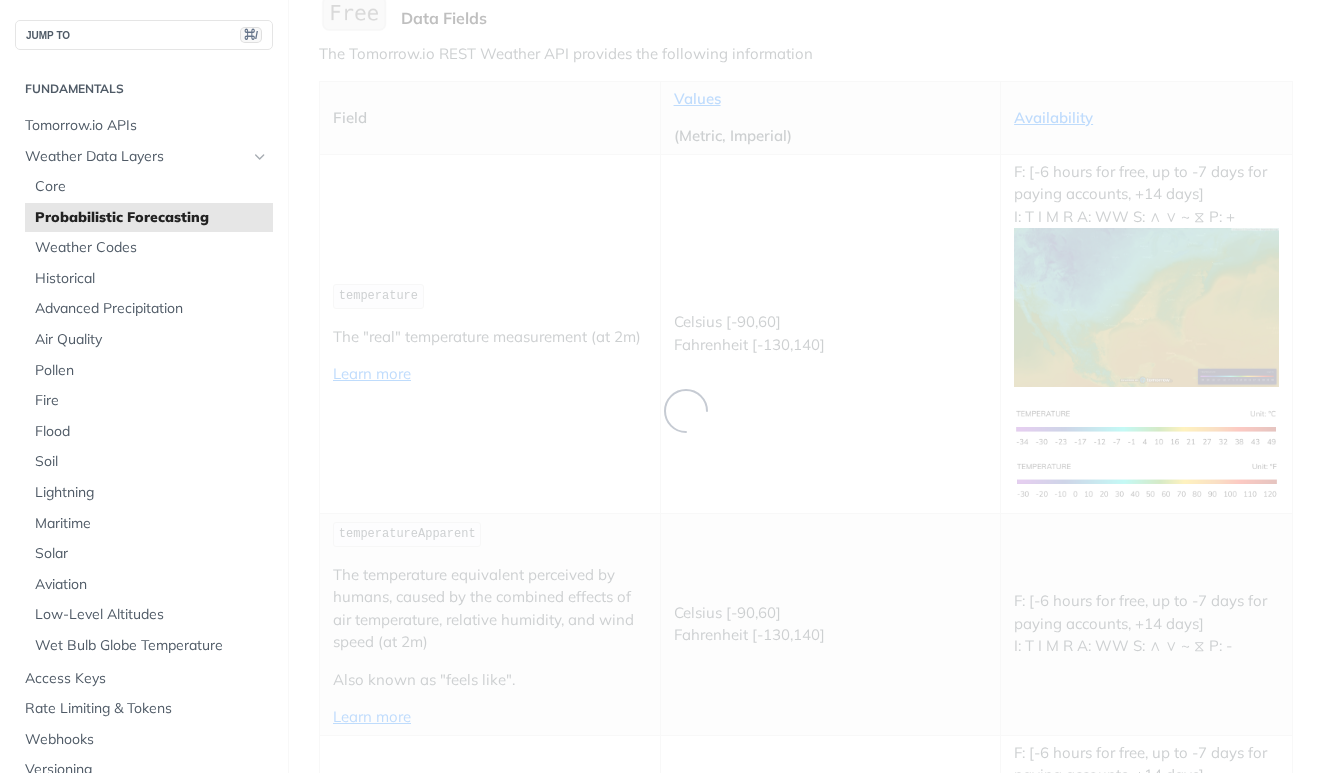 scroll, scrollTop: 0, scrollLeft: 0, axis: both 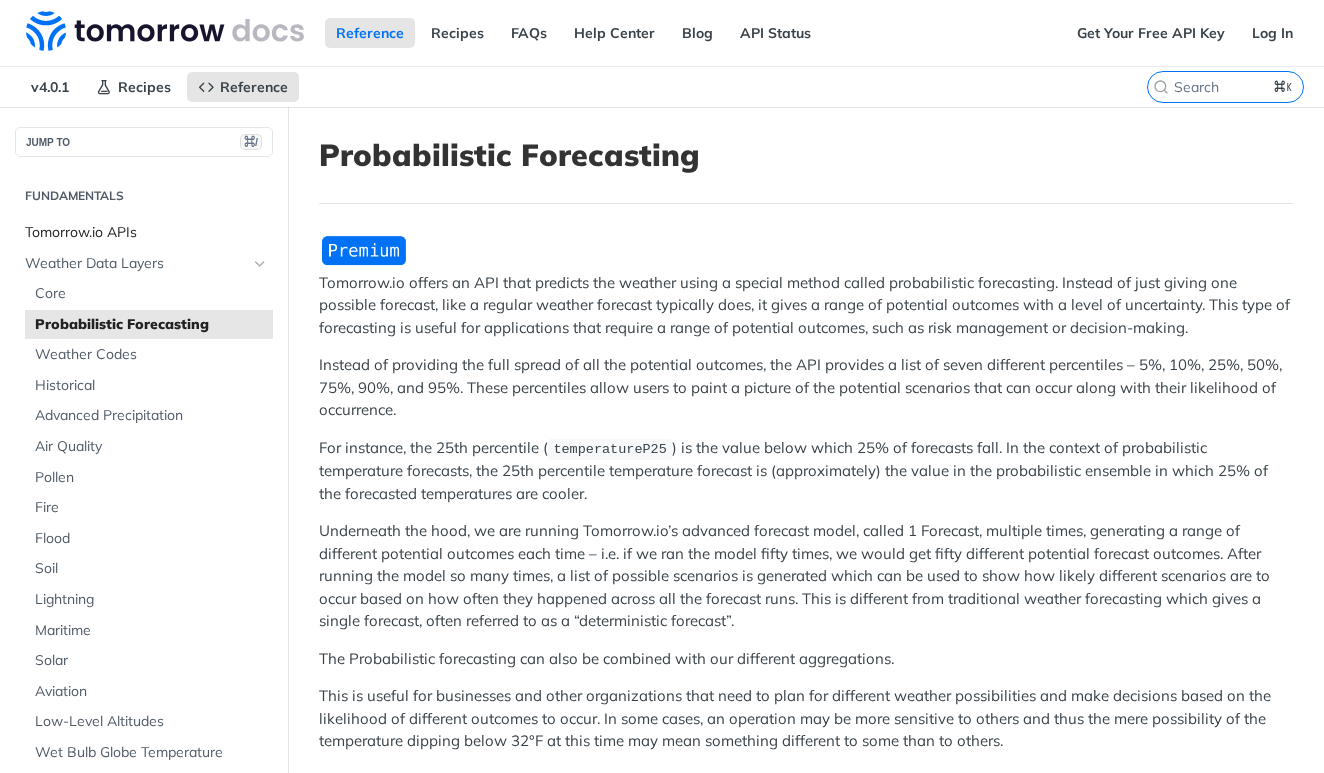click on "Tomorrow.io APIs" at bounding box center [146, 233] 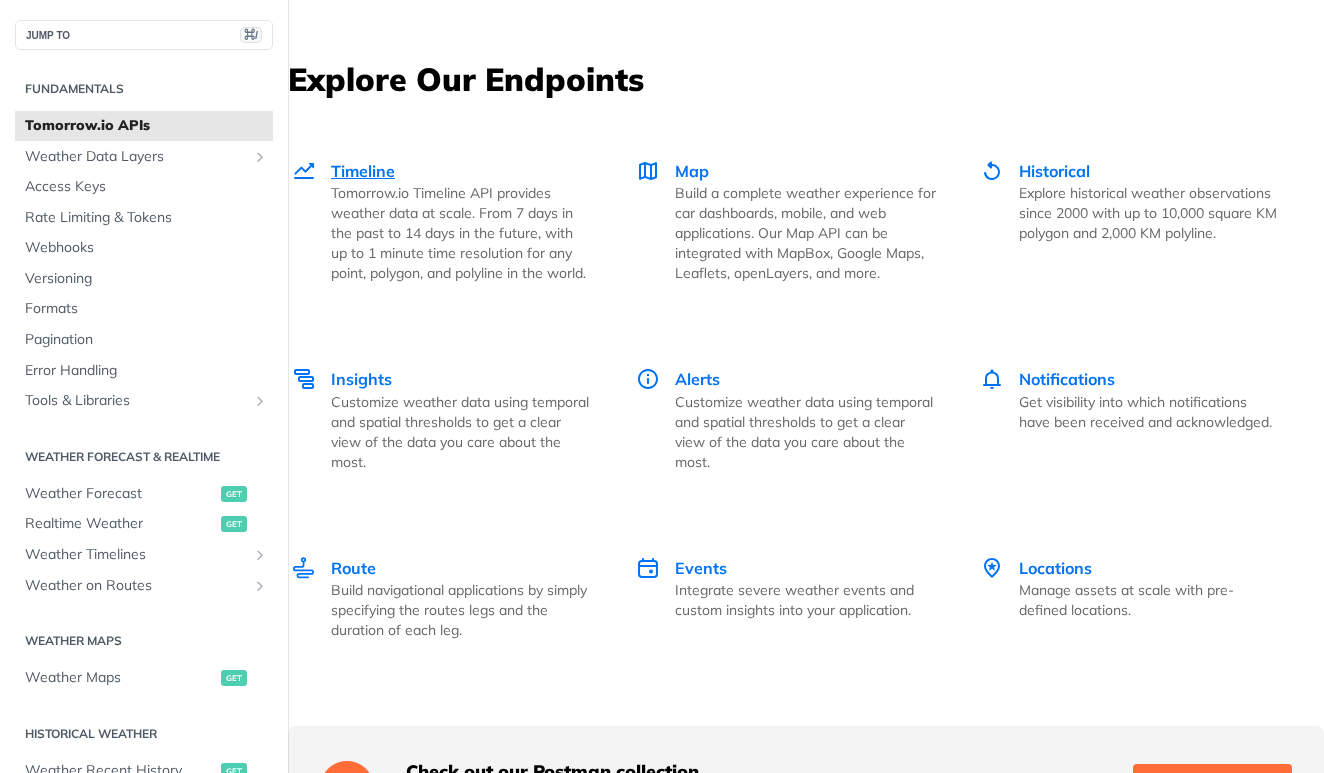 scroll, scrollTop: 3564, scrollLeft: 0, axis: vertical 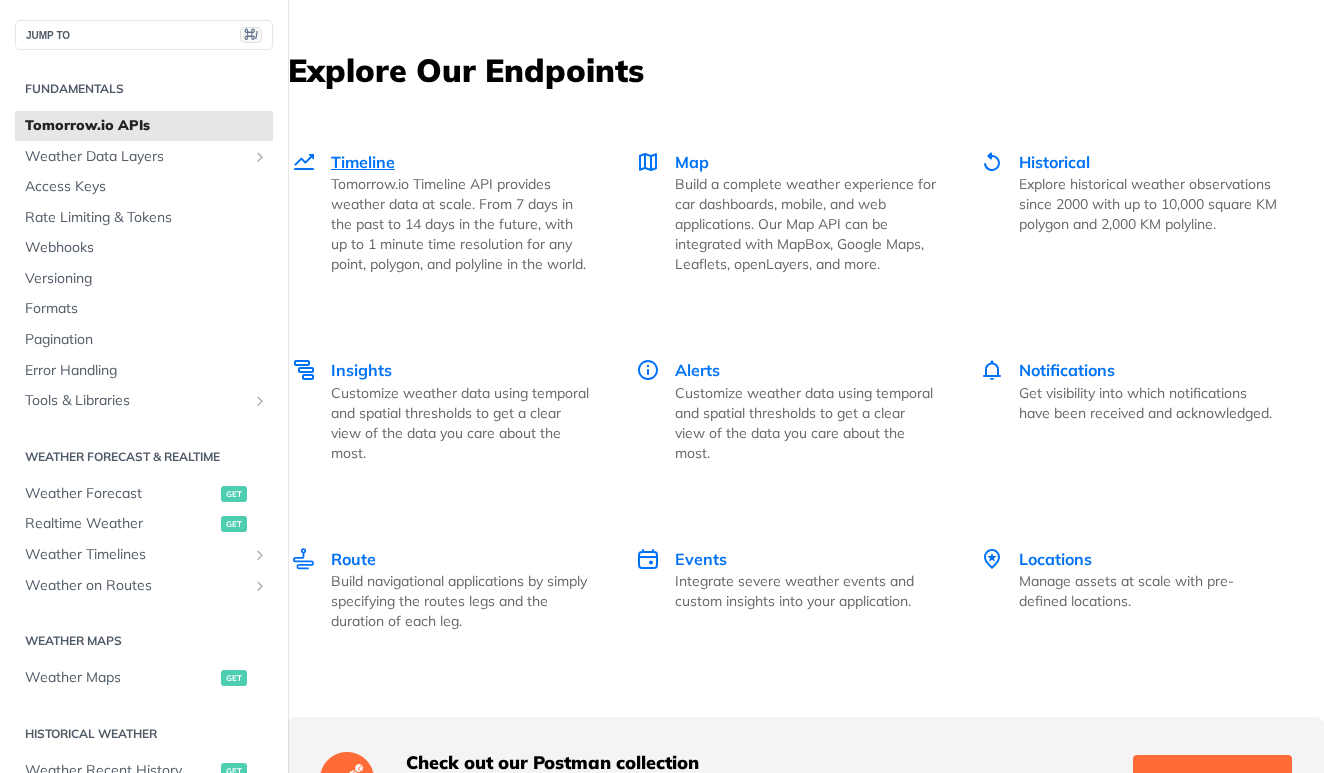click on "Timeline" at bounding box center [363, 162] 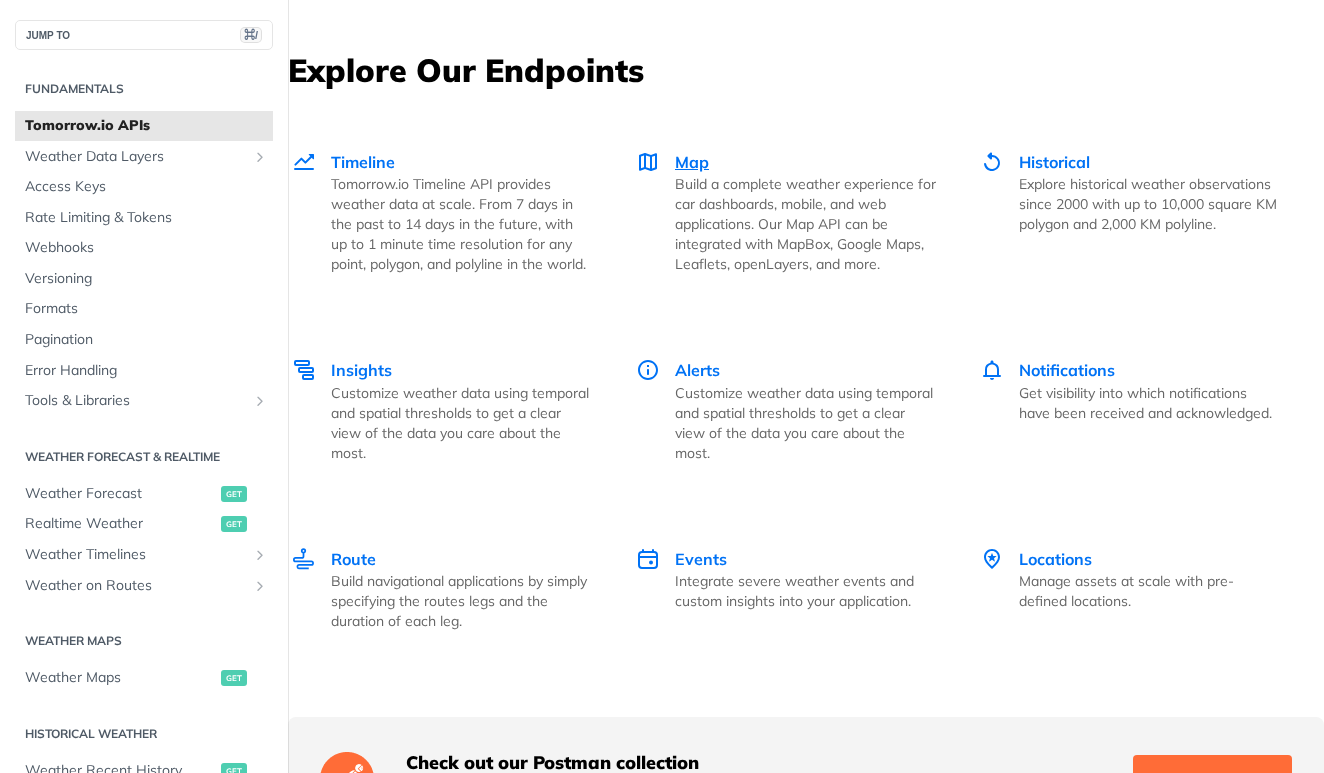 click on "Map" at bounding box center [692, 162] 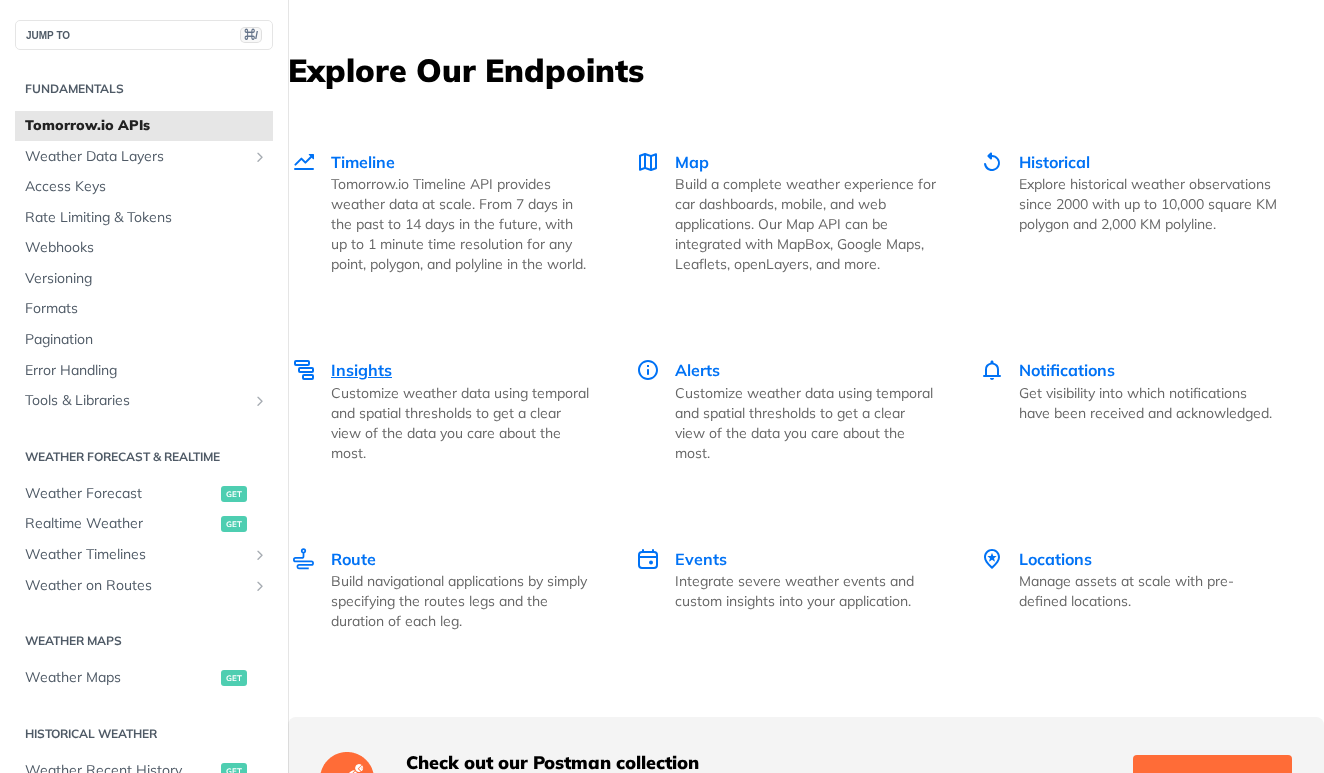 click on "Insights" at bounding box center [361, 370] 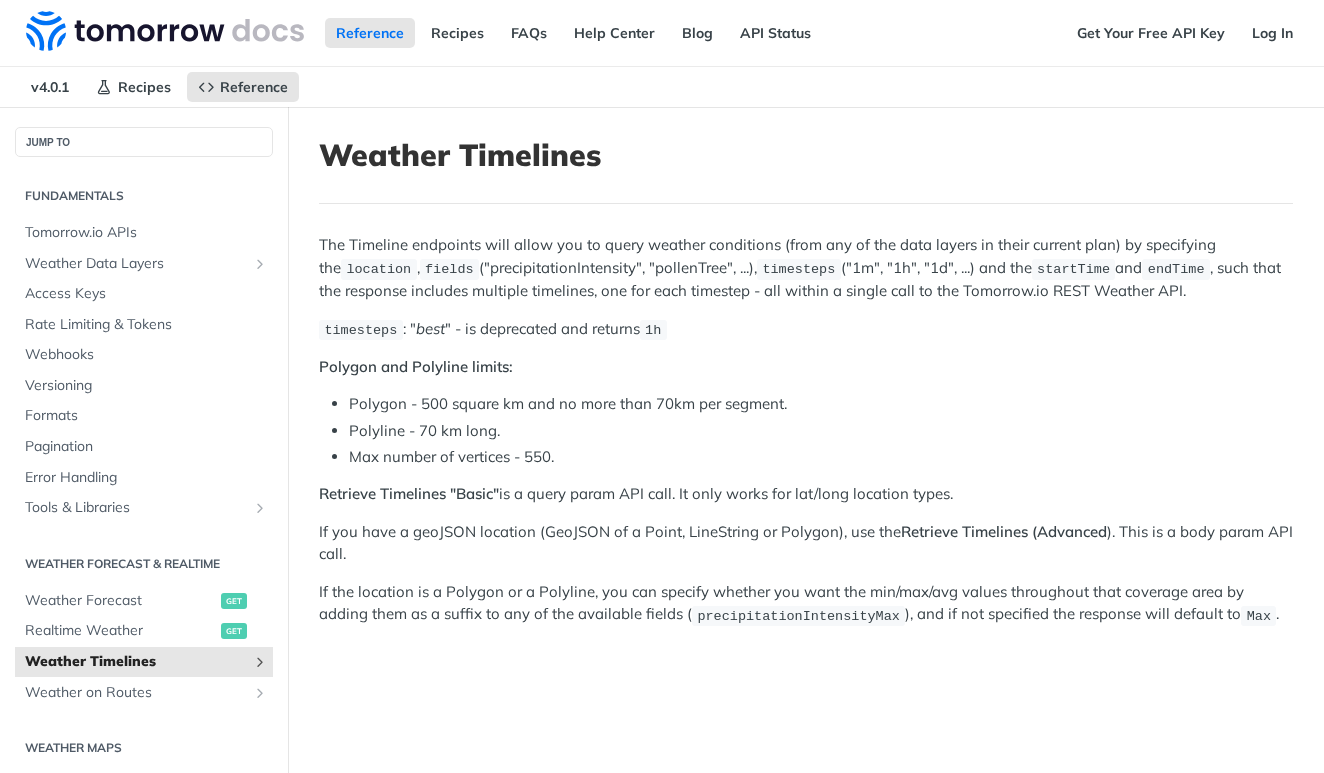scroll, scrollTop: 0, scrollLeft: 0, axis: both 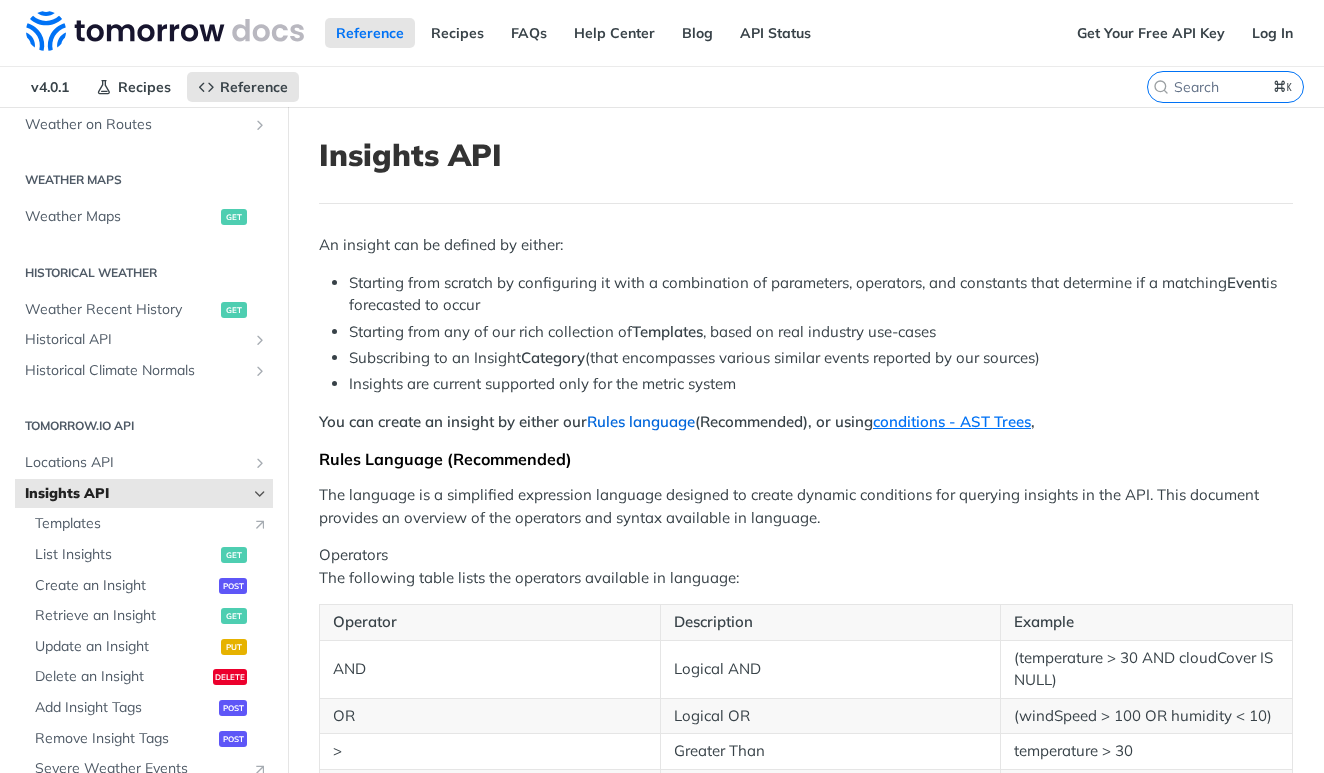 click on "Rules language" at bounding box center (641, 421) 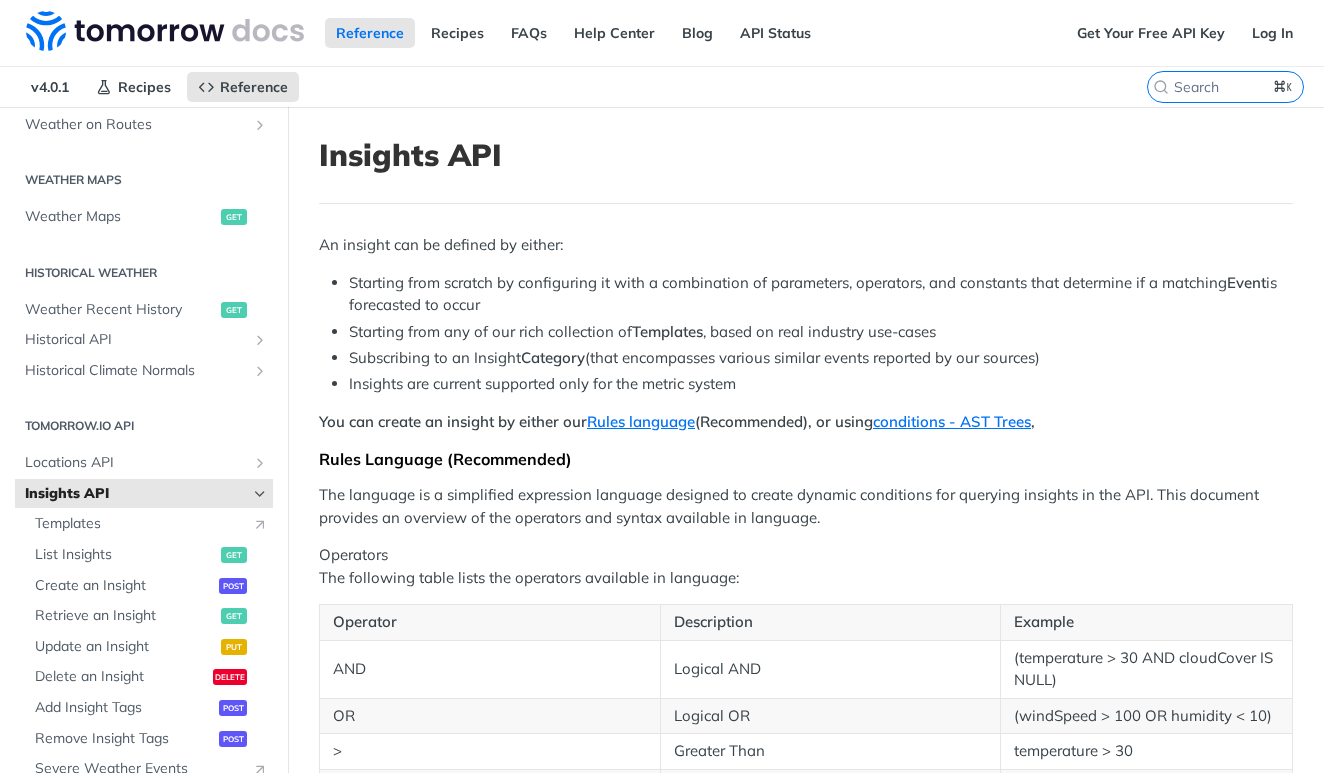 click on "An insight can be defined by either:
Starting from scratch by configuring it with a combination of parameters, operators, and constants that determine if a matching  Event  is forecasted to occur
Starting from any of our rich collection of  Templates , based on real industry use-cases
Subscribing to an Insight  Category  (that encompasses various similar events reported by our sources)
Insights are current supported only for the metric system
You can create an insight  by either our Rules language  (Recommended), or using   conditions - AST Trees ,
Rules Language (Recommended)
The language is a simplified expression language designed to create dynamic conditions for querying insights in the API. This document provides an overview of the operators and syntax available in language.
Operators
The following table lists the operators available in language:
Operator Description Example AND Logical AND (temperature > 30 AND cloudCover IS NULL) OR Logical OR (windSpeed > 100 OR humidity < 10)" at bounding box center [806, 2272] 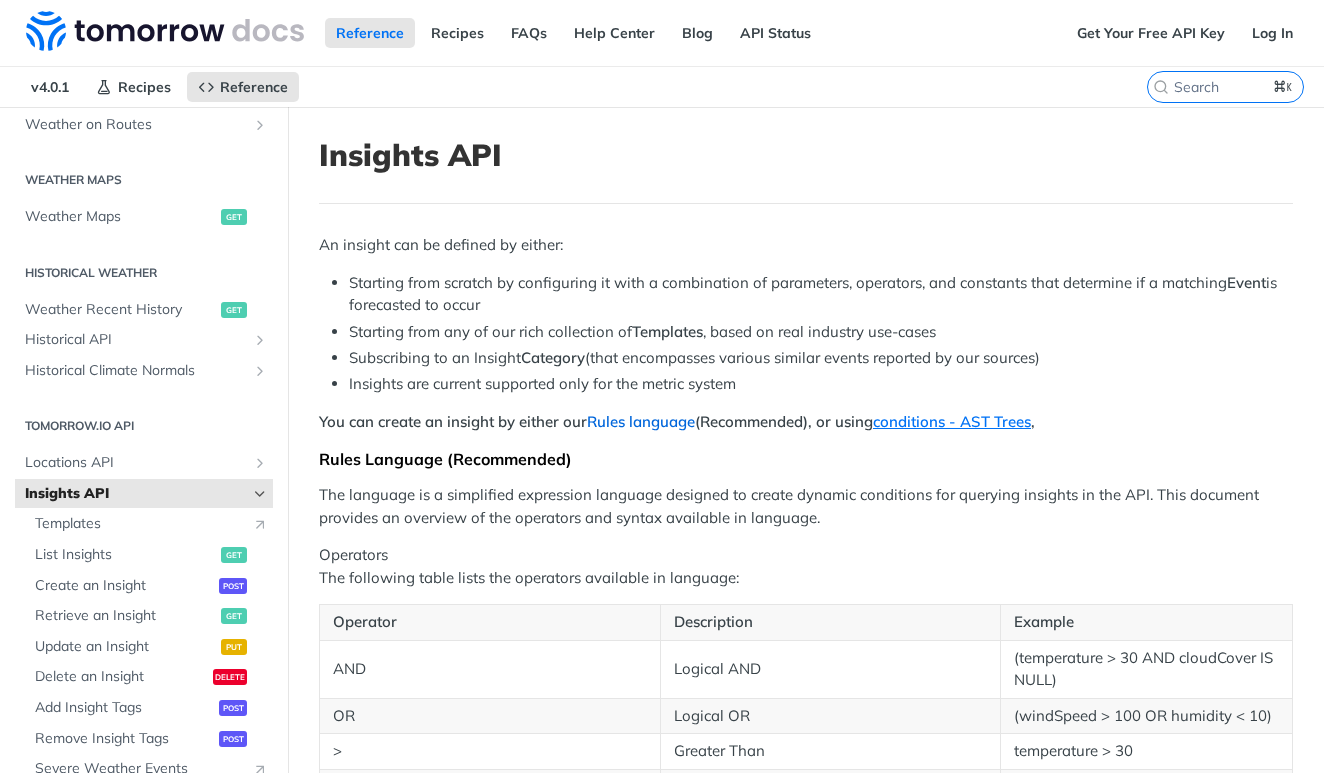 click on "Rules language" at bounding box center [641, 421] 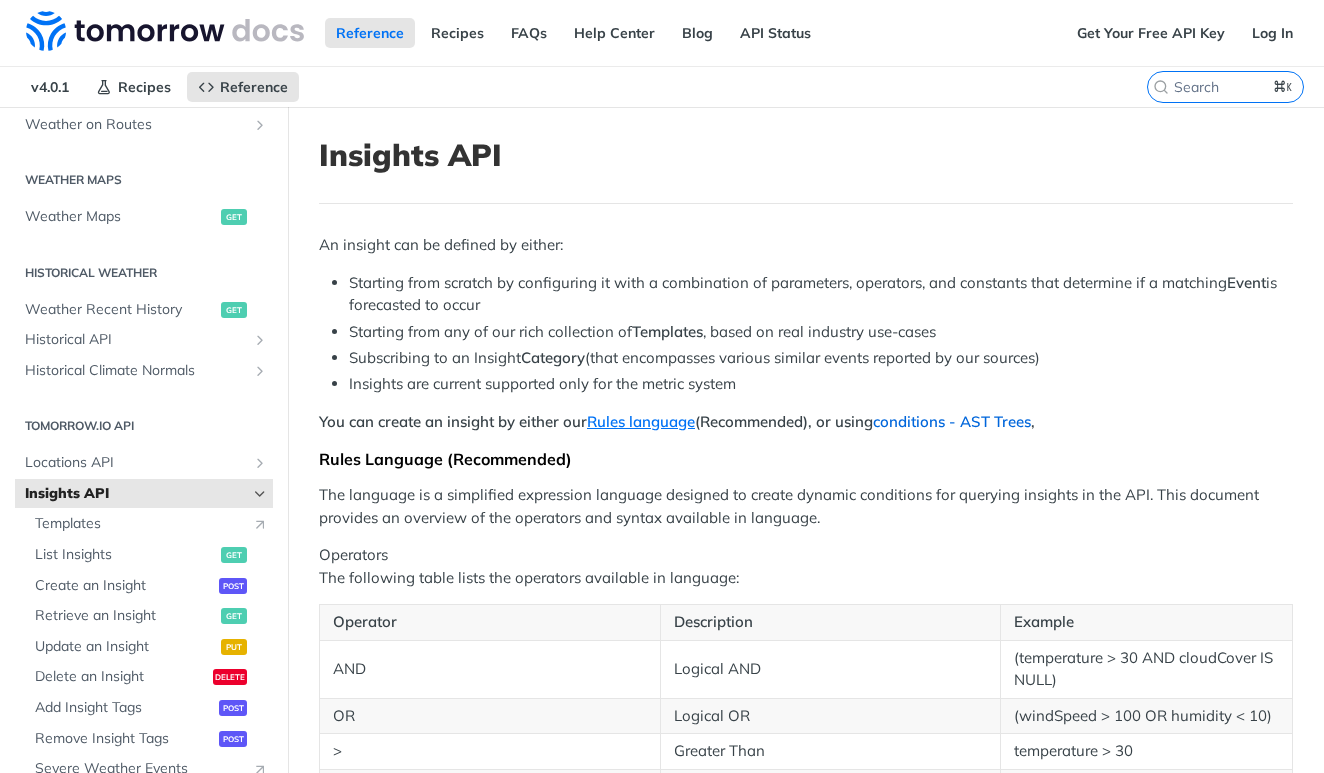 click on "conditions - AST Trees" at bounding box center [952, 421] 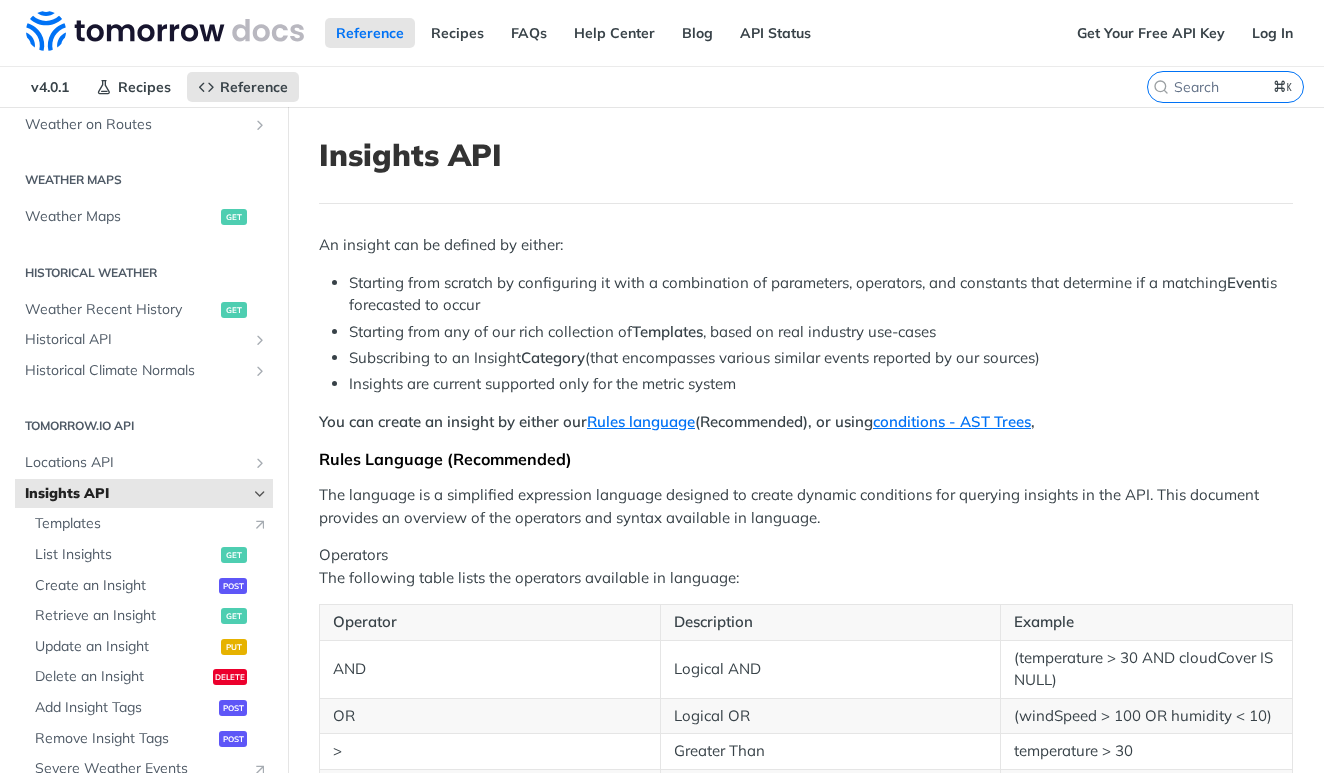 scroll, scrollTop: 0, scrollLeft: 0, axis: both 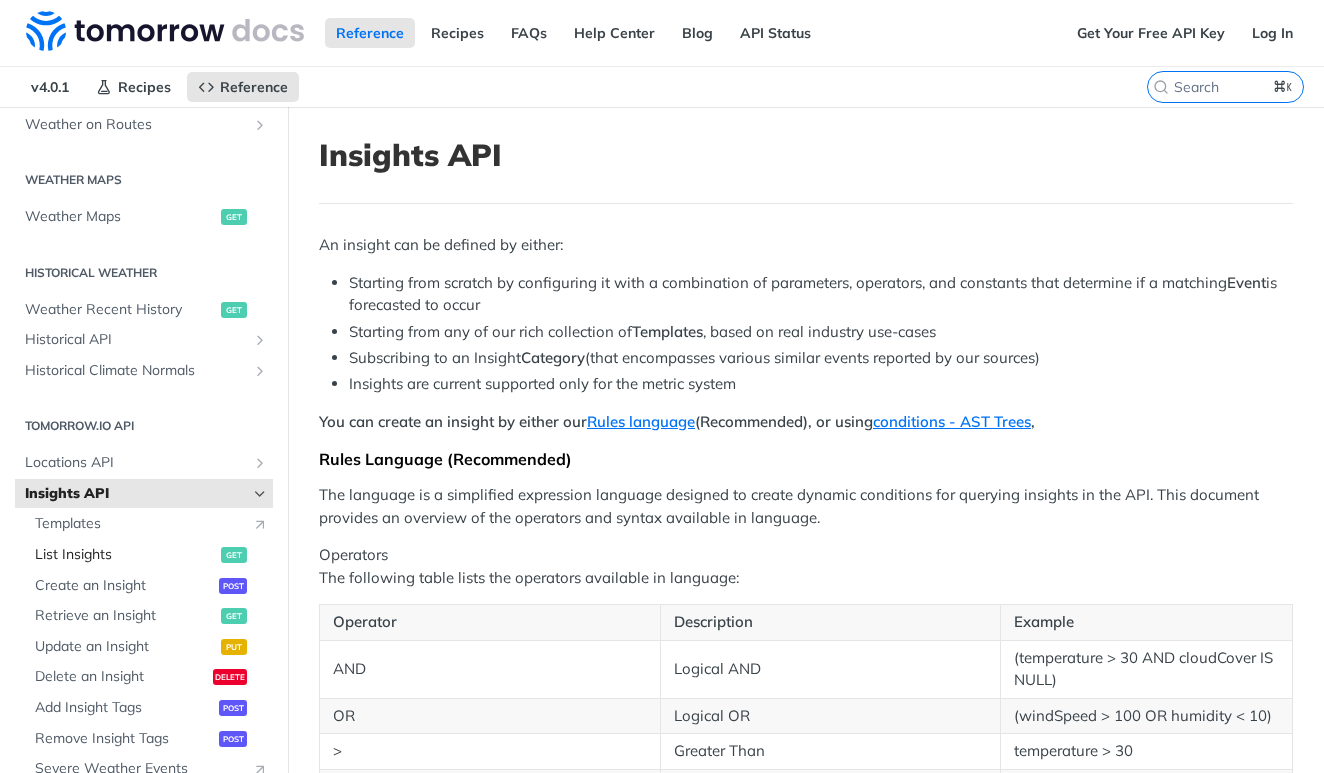 click on "List Insights" at bounding box center [125, 555] 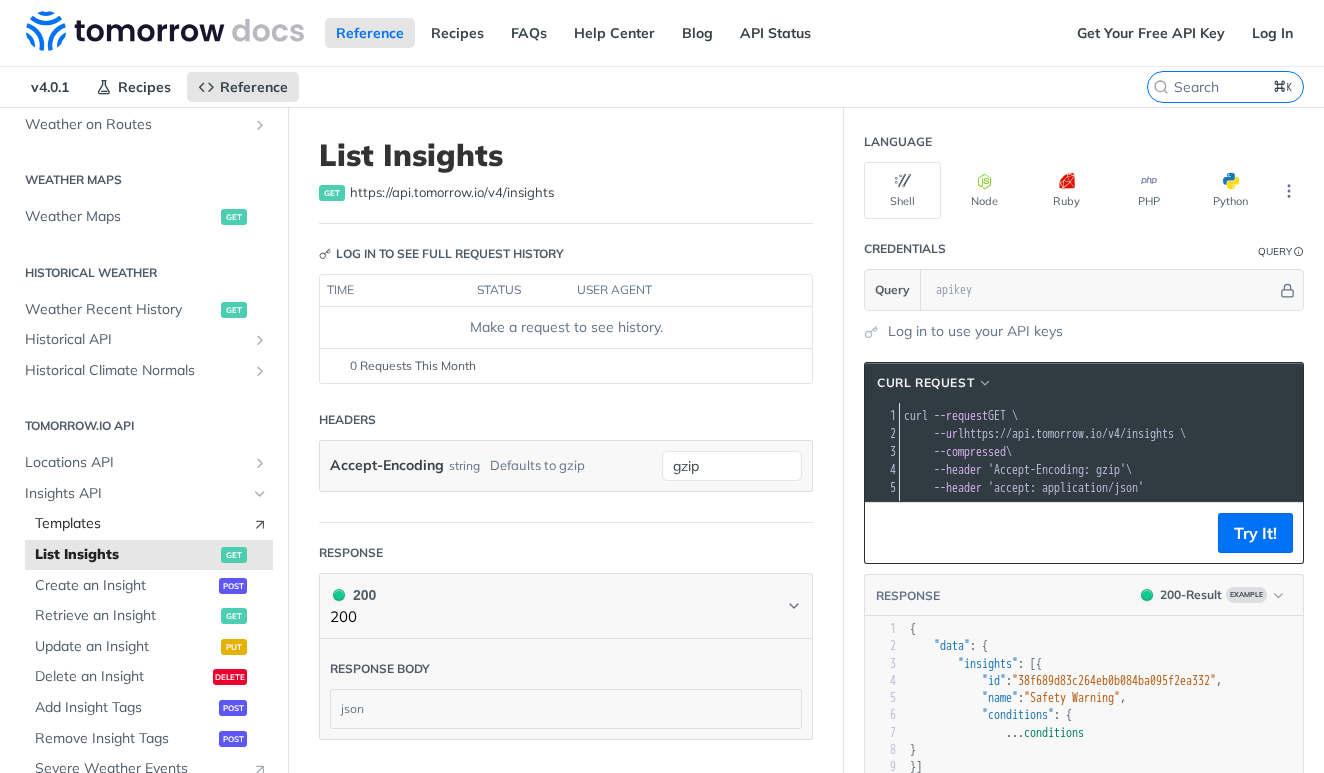 scroll, scrollTop: 0, scrollLeft: 0, axis: both 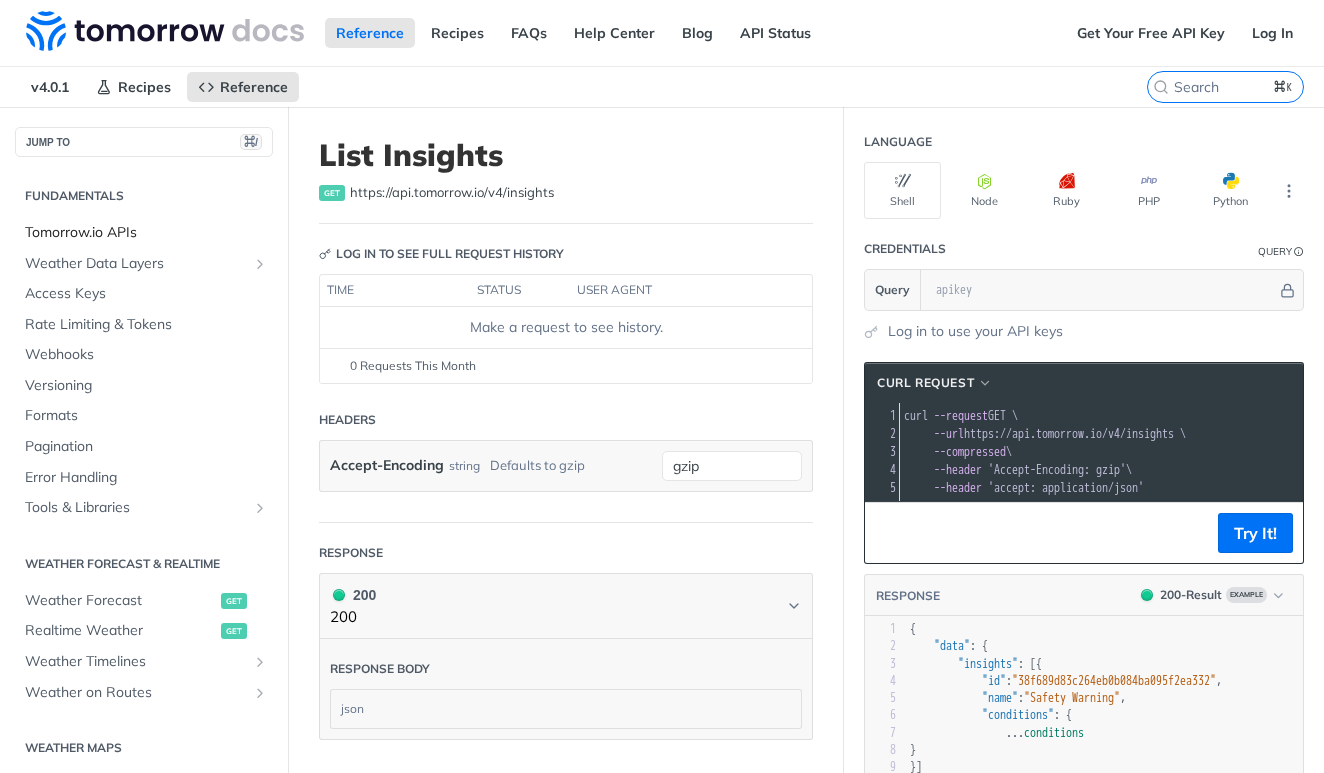 click on "Tomorrow.io APIs" at bounding box center (146, 233) 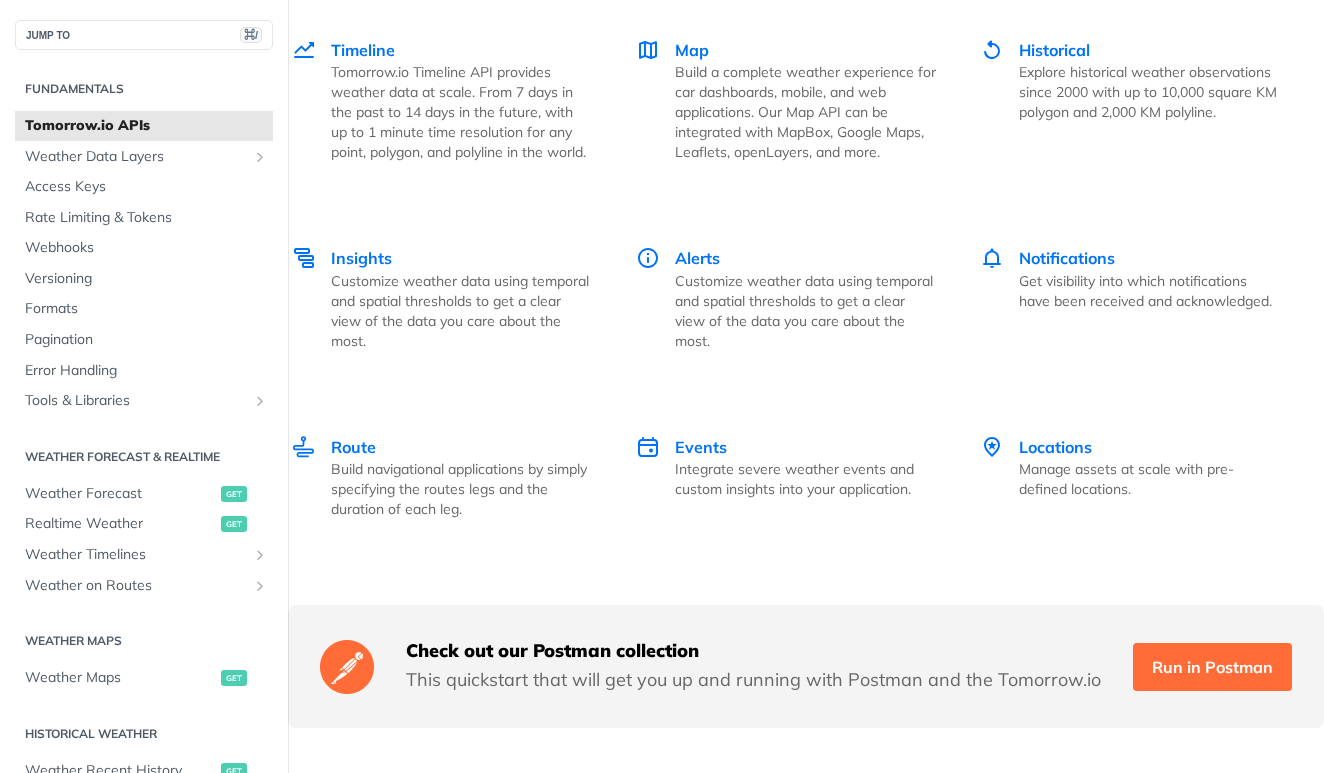scroll, scrollTop: 3541, scrollLeft: 0, axis: vertical 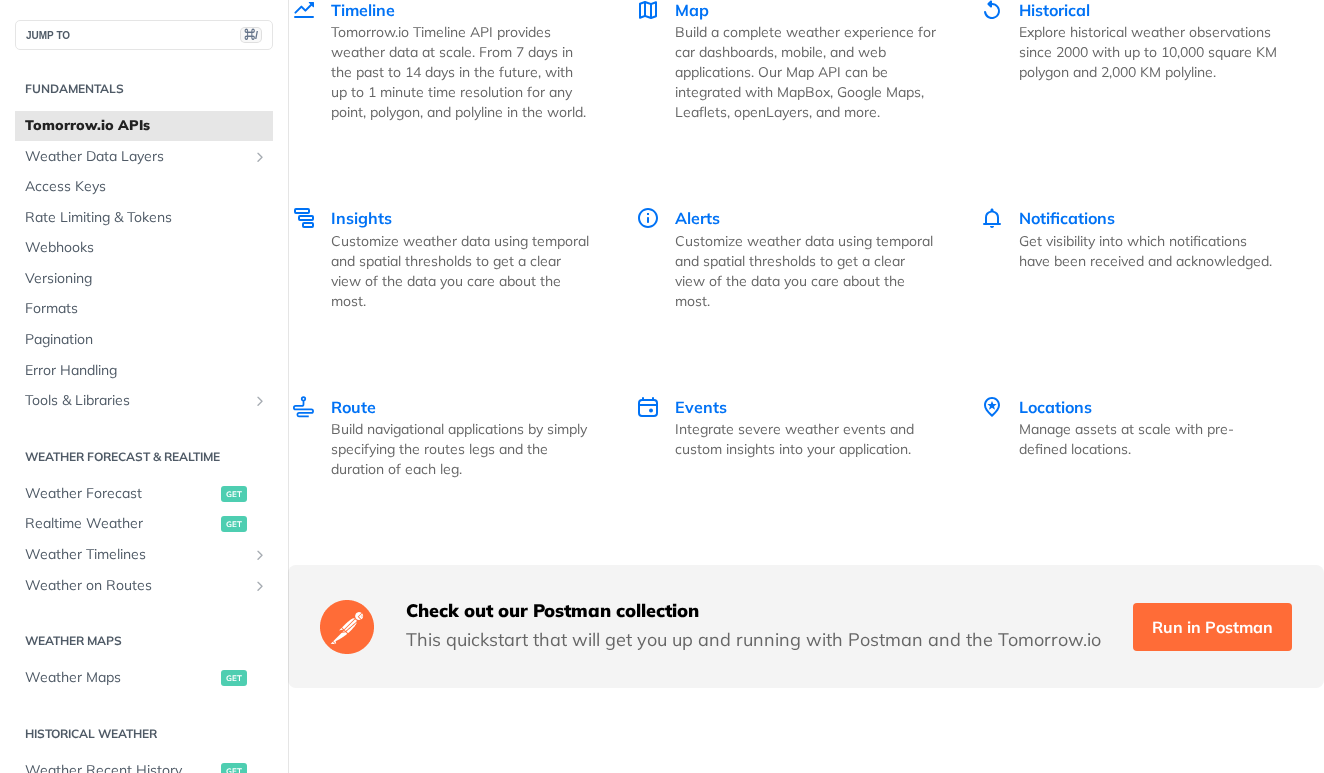 click on "Locations
Manage assets at scale with pre-defined locations." at bounding box center (1130, 437) 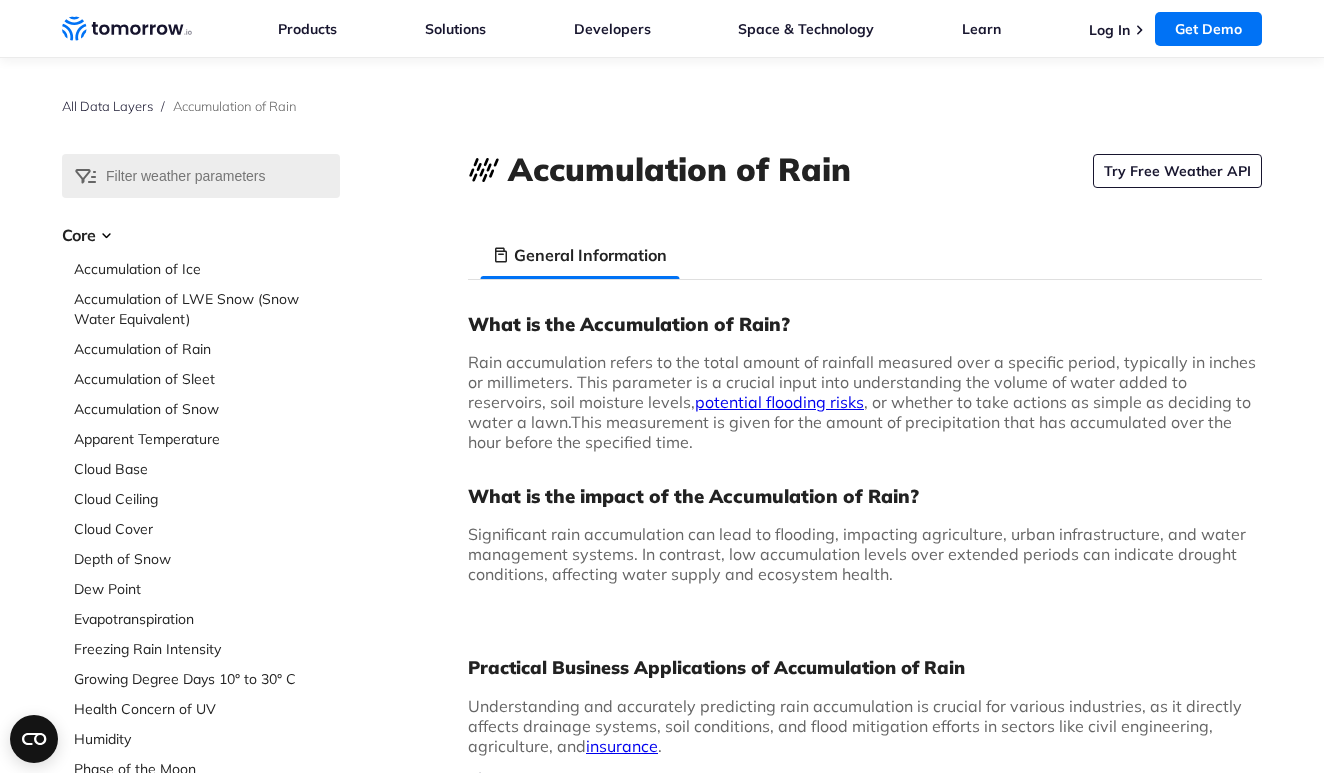 scroll, scrollTop: 0, scrollLeft: 0, axis: both 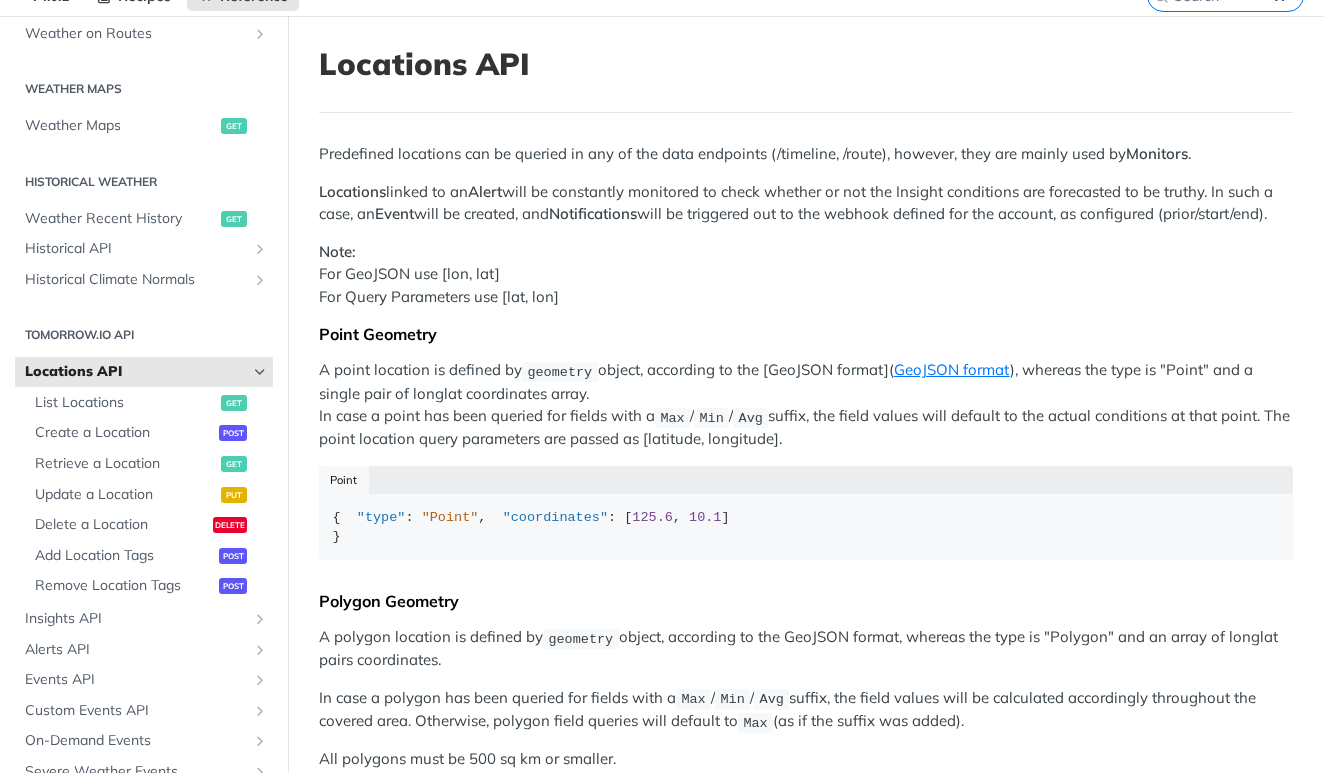 click at bounding box center (260, 372) 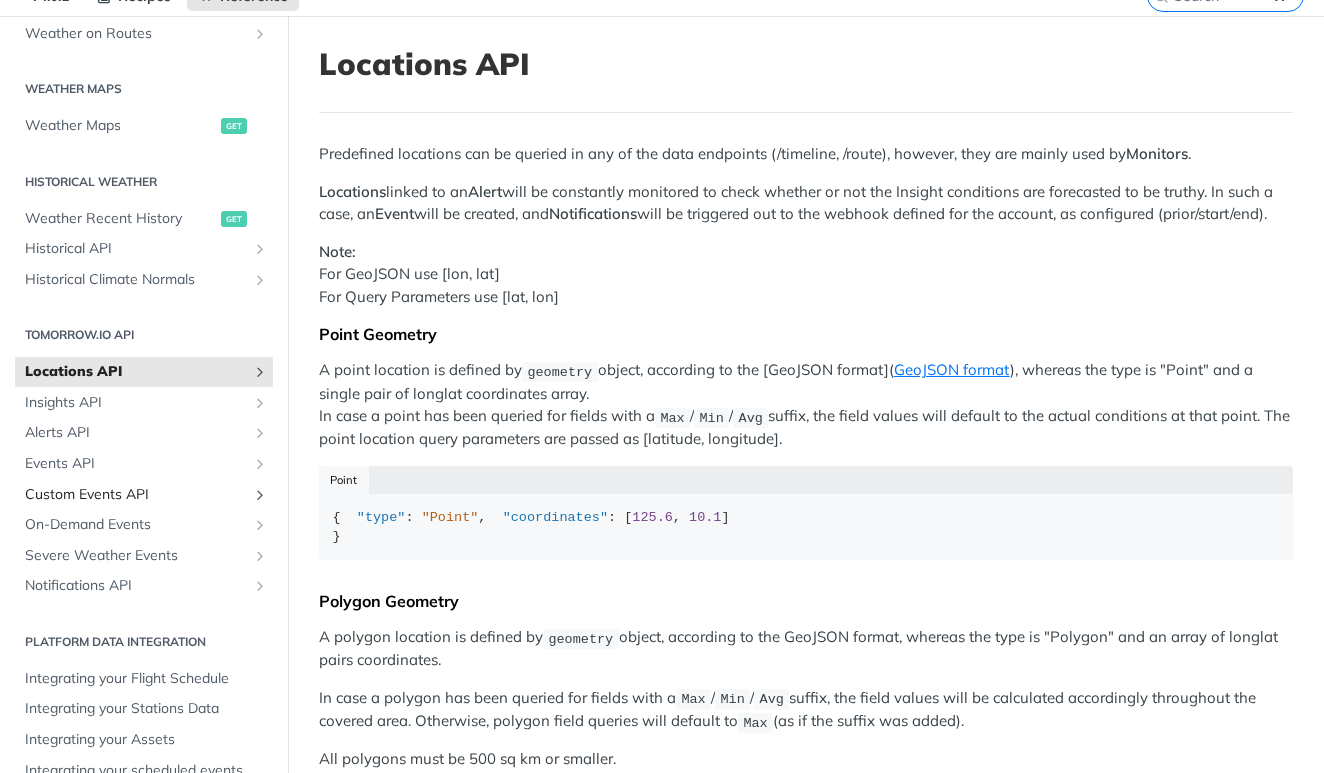 click on "Custom Events API" at bounding box center (136, 495) 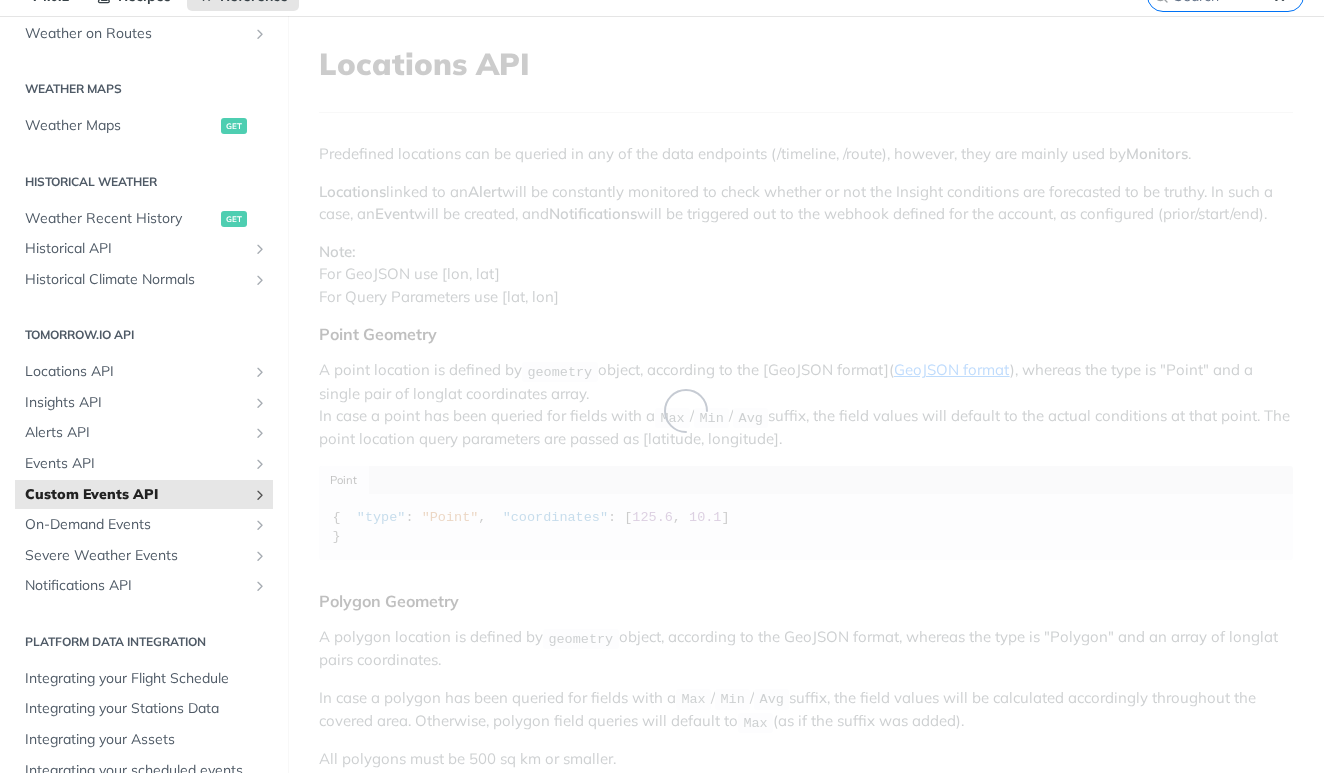 scroll, scrollTop: 0, scrollLeft: 0, axis: both 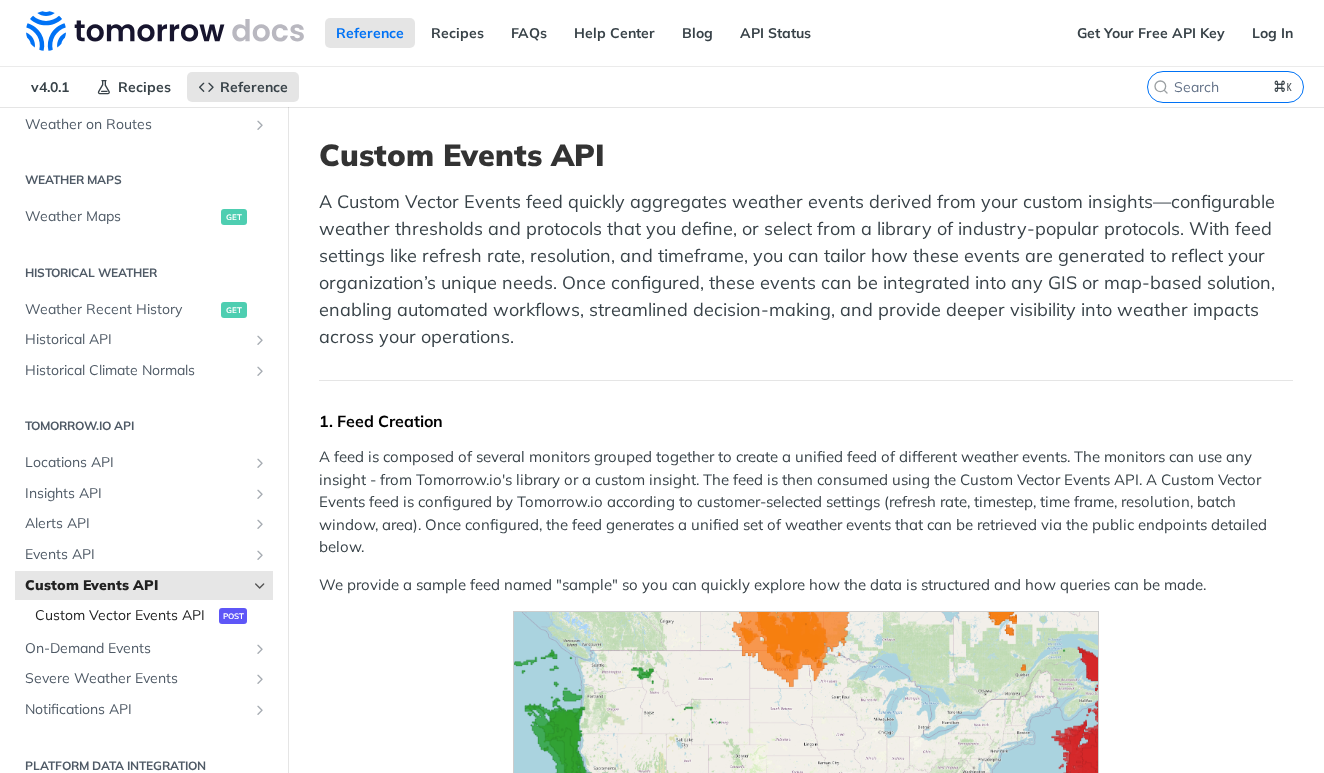 click on "Custom Vector Events API" at bounding box center [124, 616] 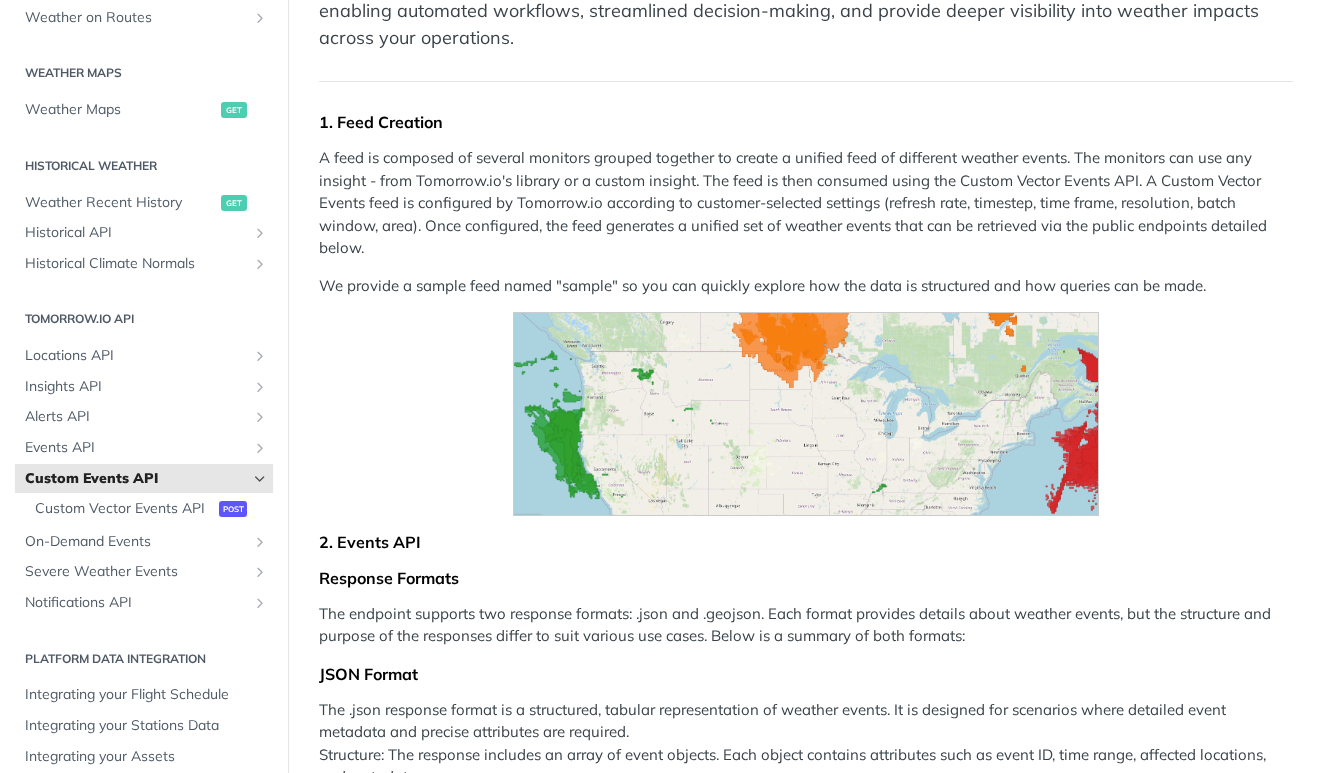 scroll, scrollTop: 300, scrollLeft: 0, axis: vertical 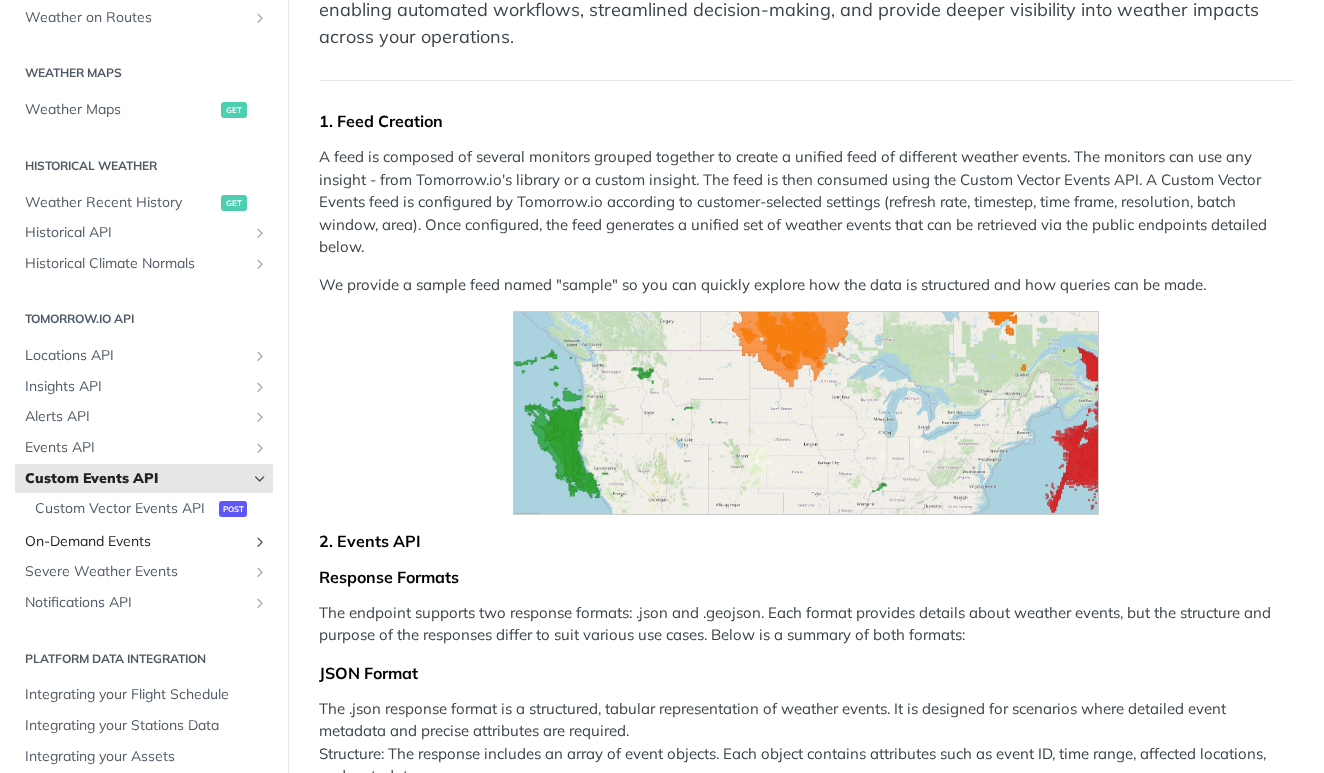 click on "On-Demand Events" at bounding box center (136, 542) 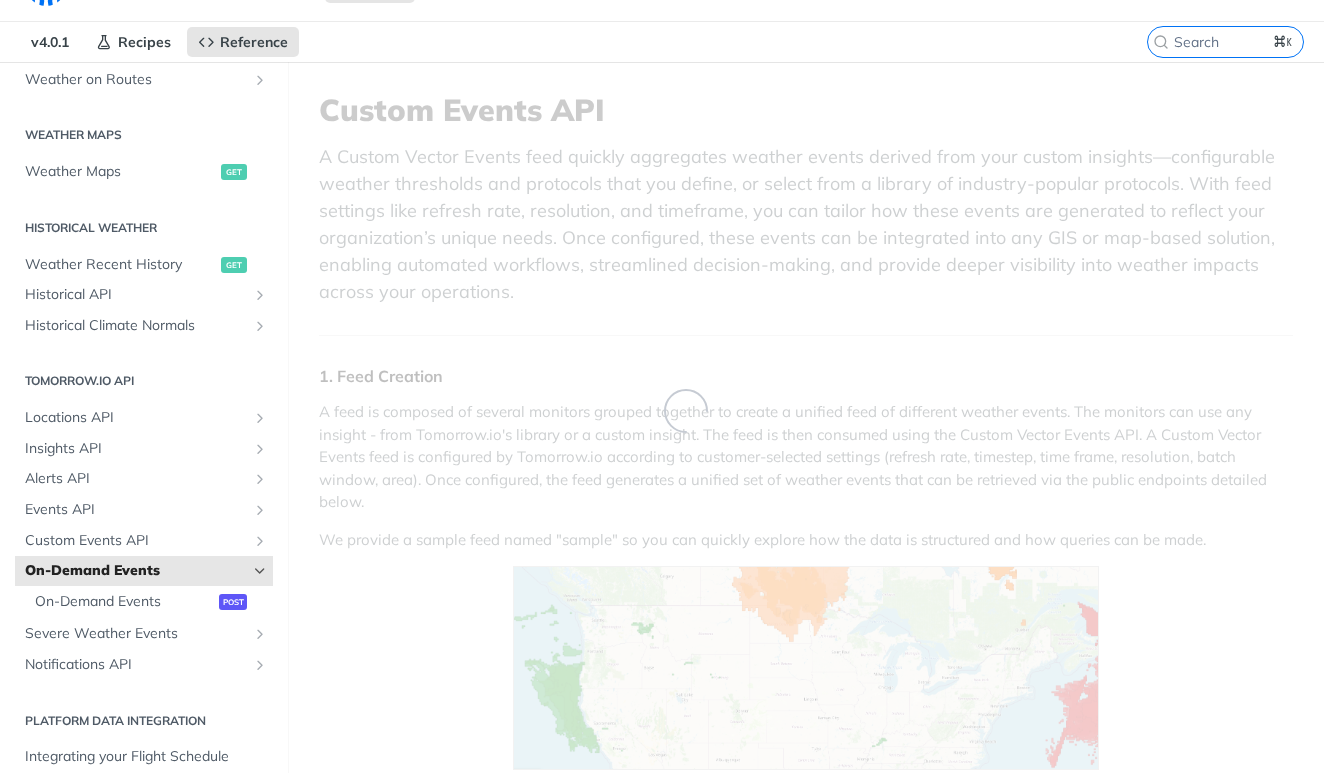 scroll, scrollTop: 0, scrollLeft: 0, axis: both 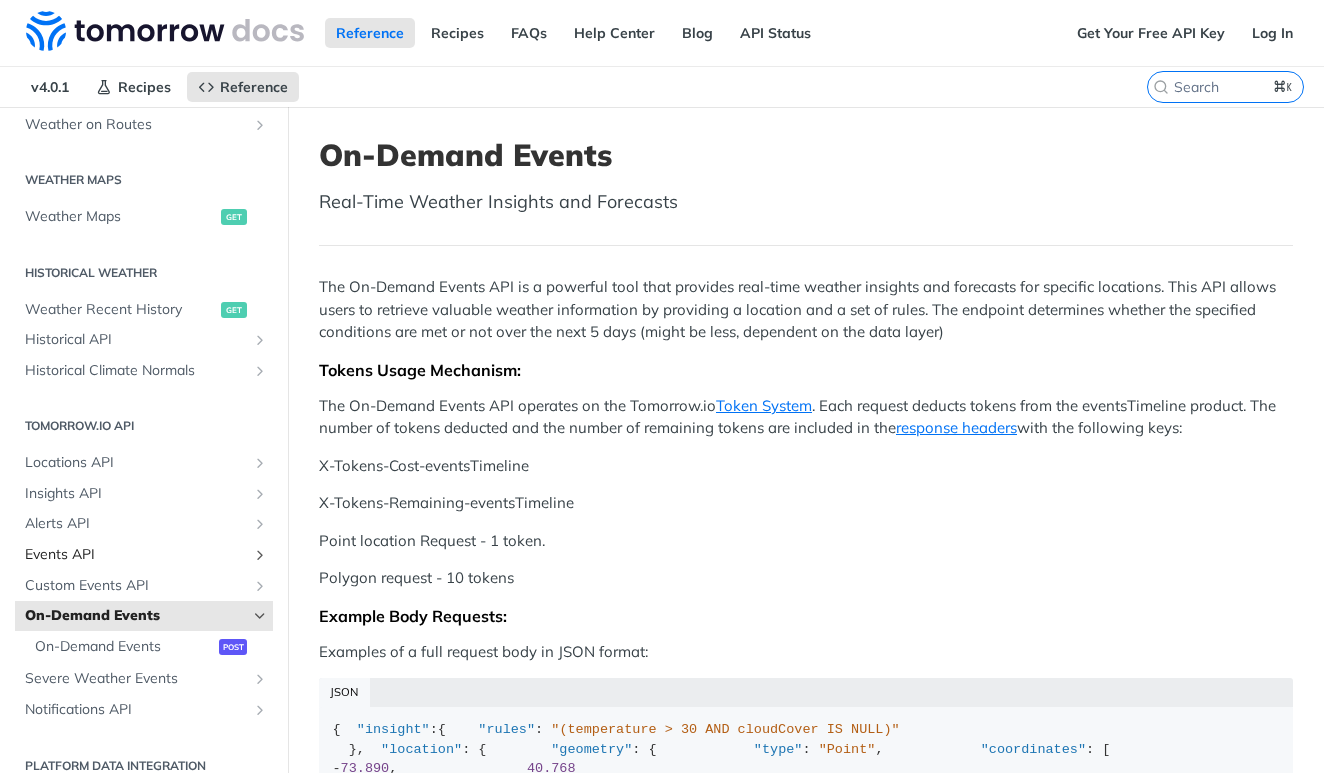 click on "Events API" at bounding box center (136, 555) 